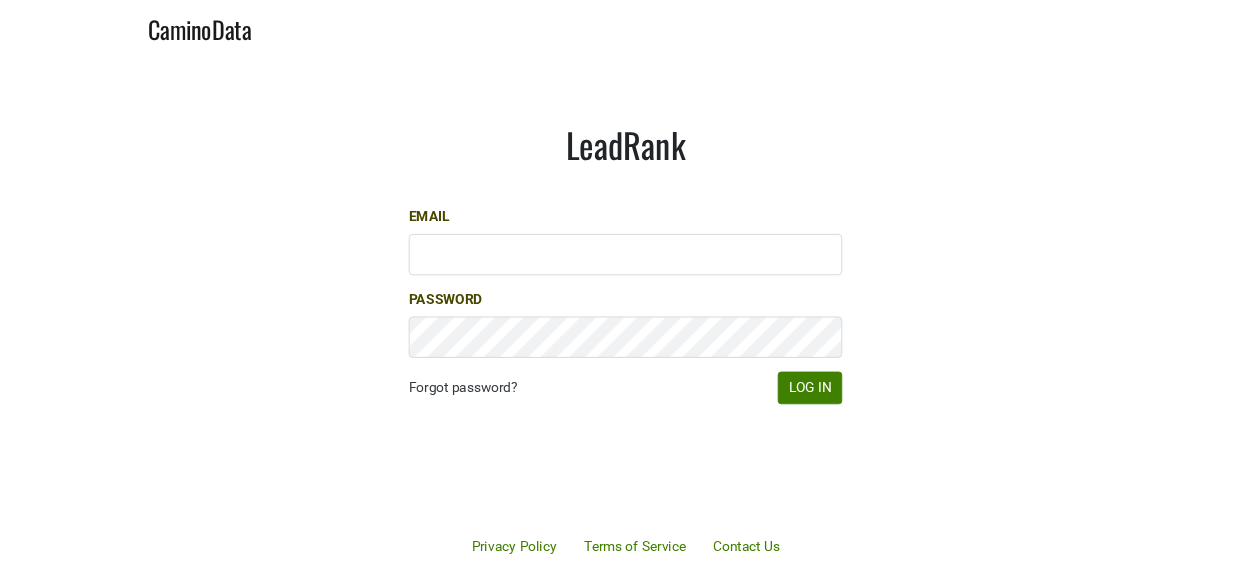 scroll, scrollTop: 0, scrollLeft: 0, axis: both 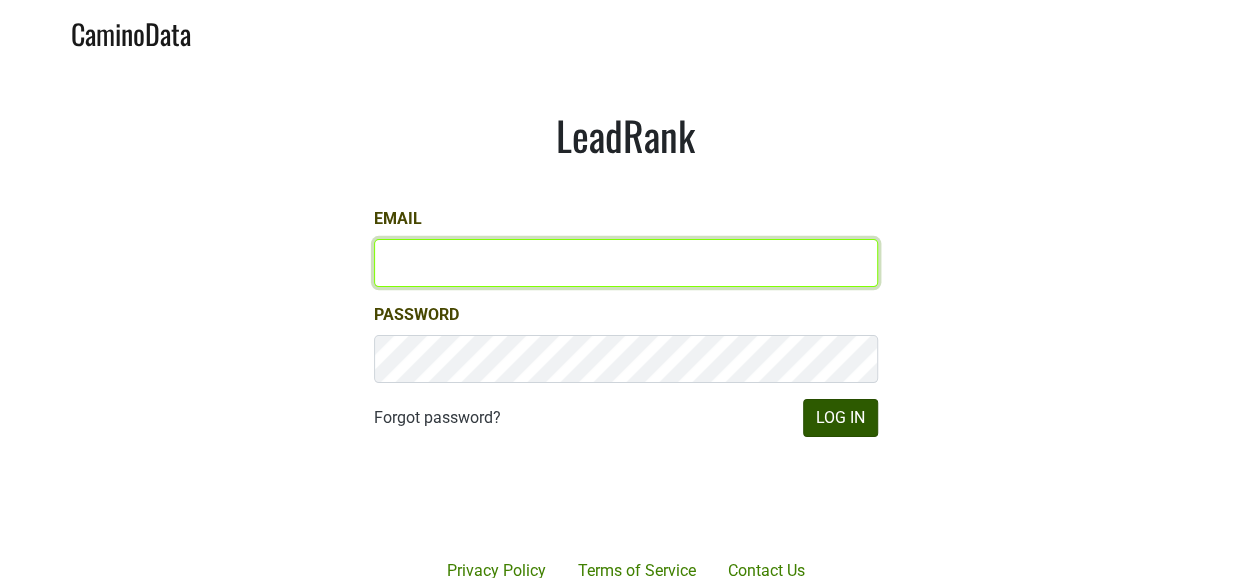 type on "[EMAIL]" 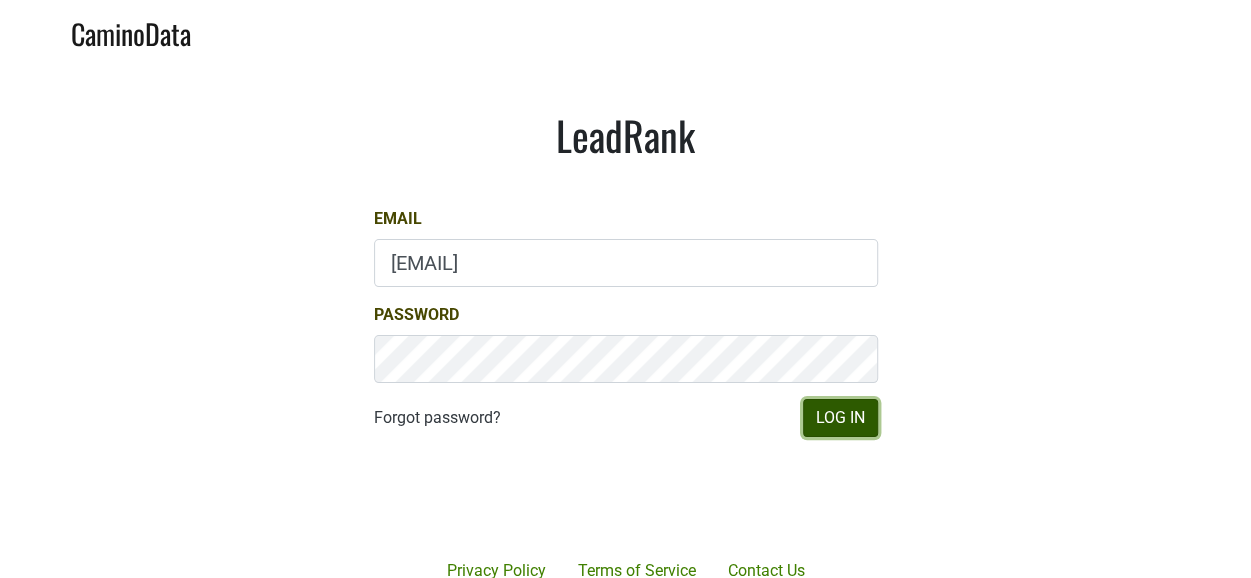 click on "Log In" at bounding box center (840, 418) 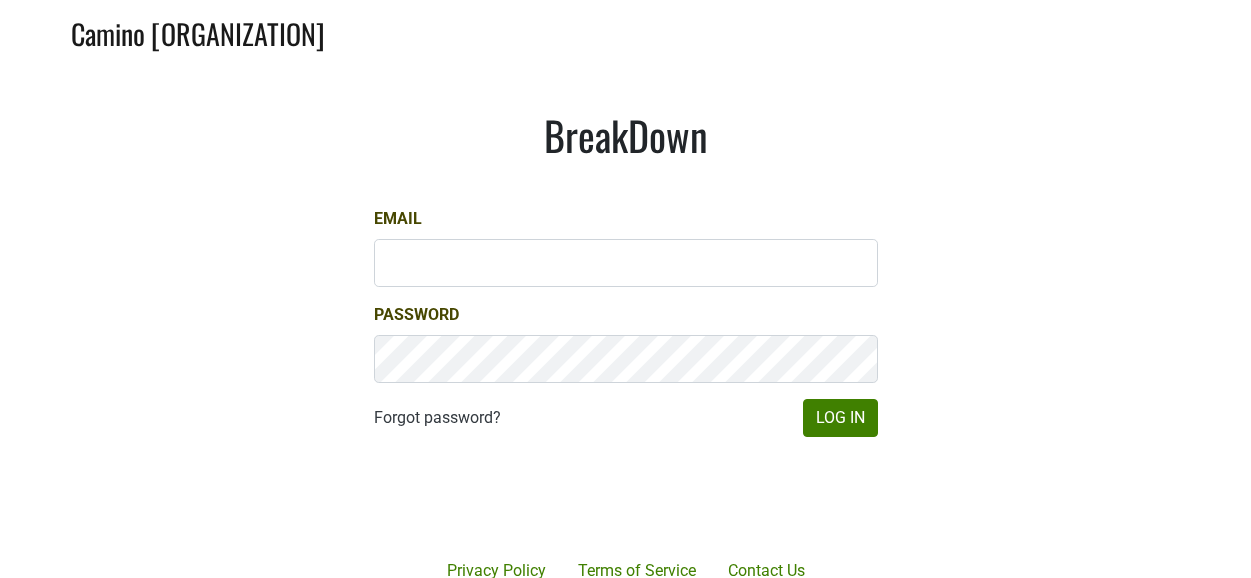 scroll, scrollTop: 0, scrollLeft: 0, axis: both 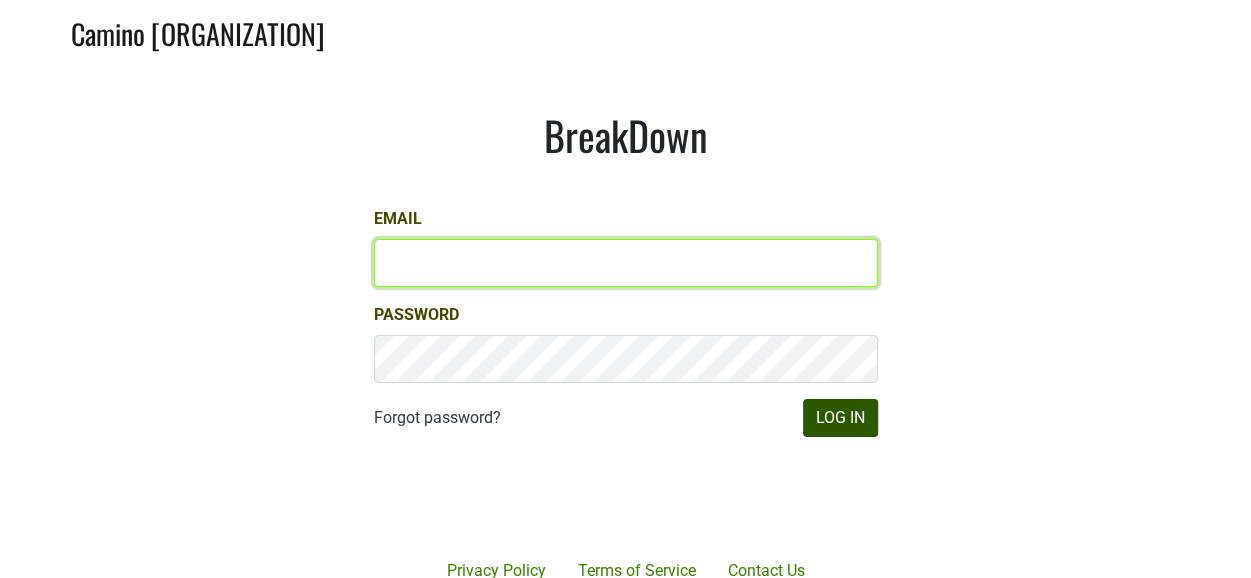 type on "[EMAIL]" 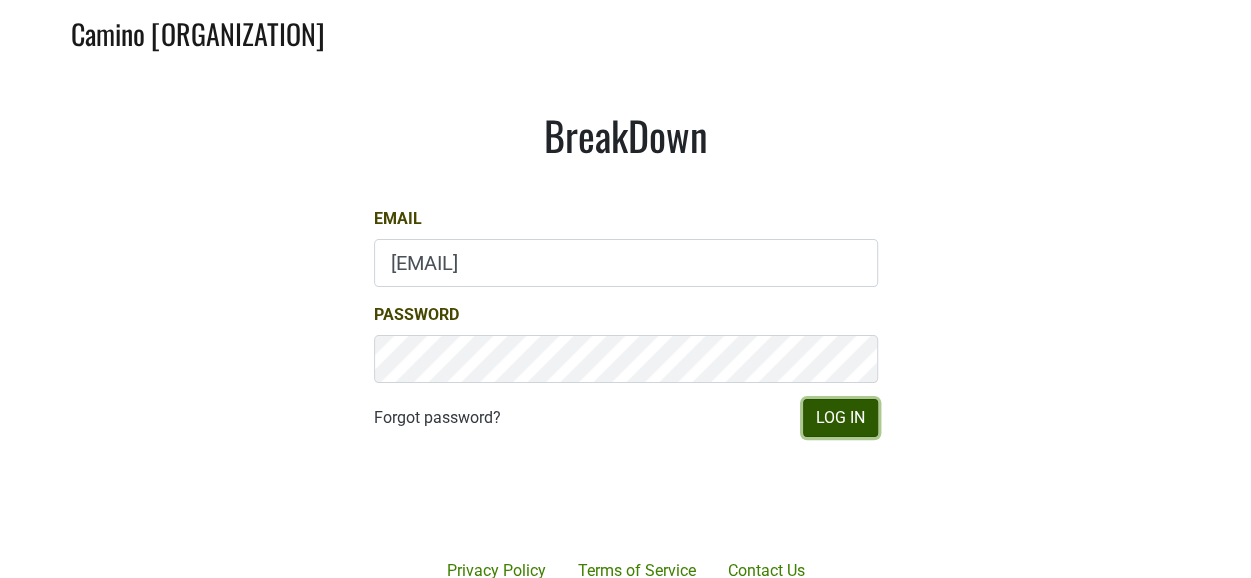click on "Log In" at bounding box center [840, 418] 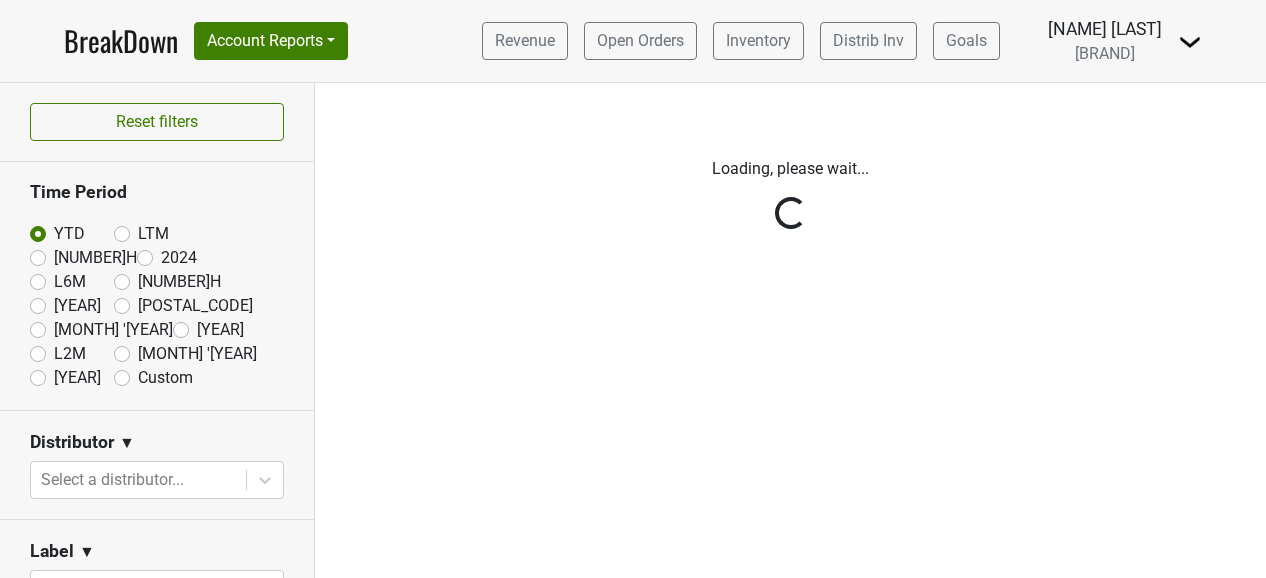 scroll, scrollTop: 0, scrollLeft: 0, axis: both 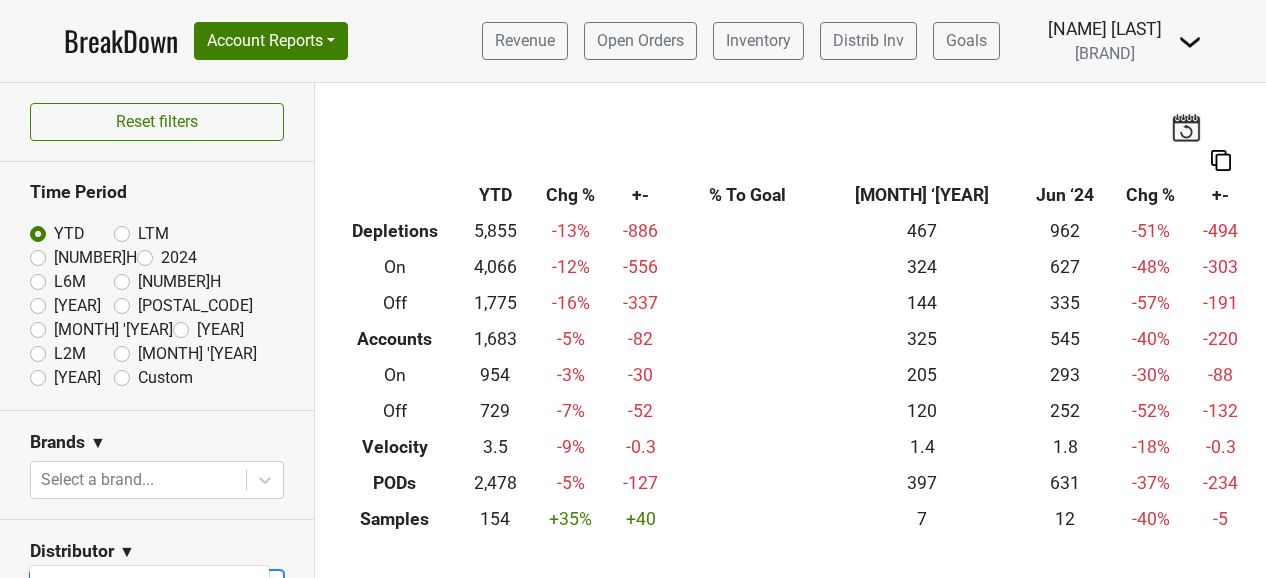 click on "BreakDown
Account Reports
SuperRanker
Map
Award Progress
Chain Compliance
CRM Notes
Revenue
Open Orders
Inventory
Distrib Inv
Jonata" at bounding box center [633, 289] 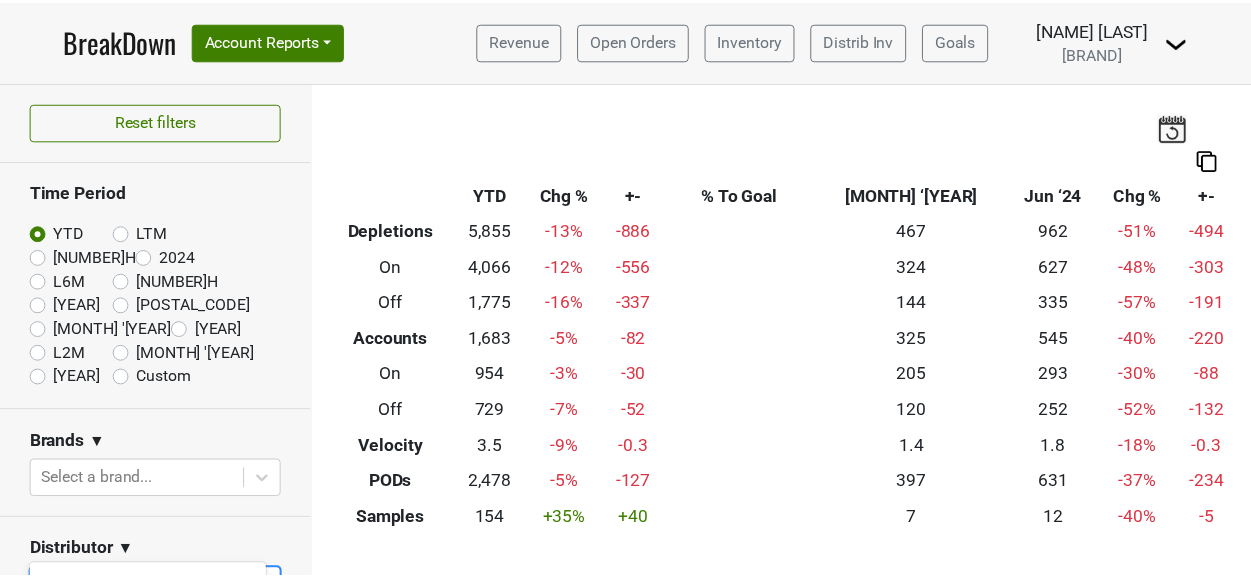 scroll, scrollTop: 288, scrollLeft: 0, axis: vertical 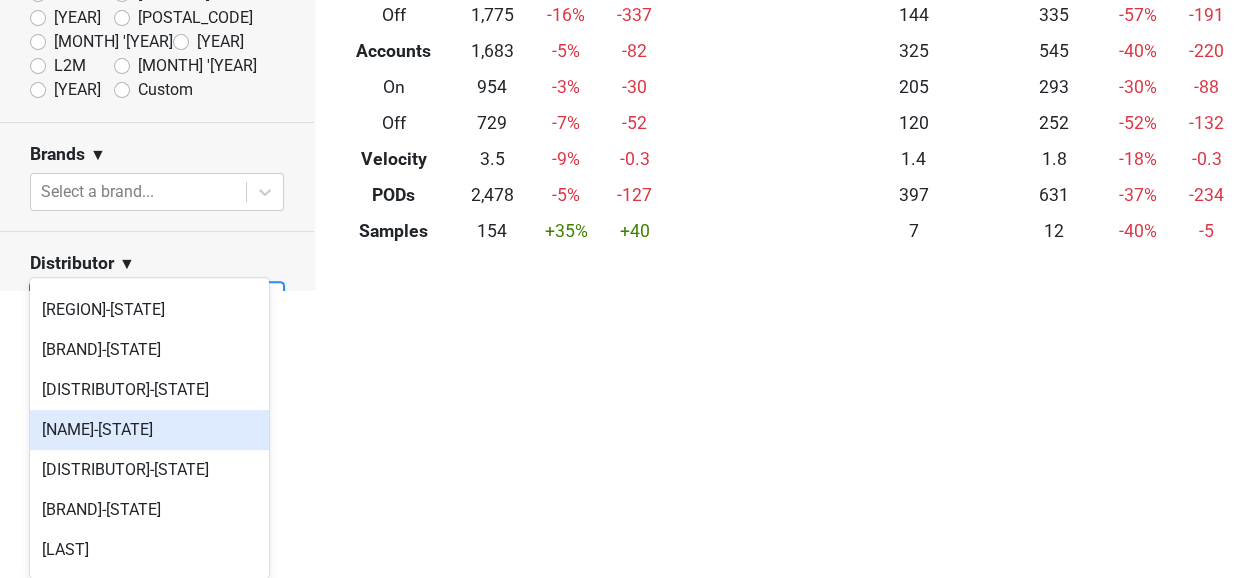 click on "Quench-NE" at bounding box center [149, 430] 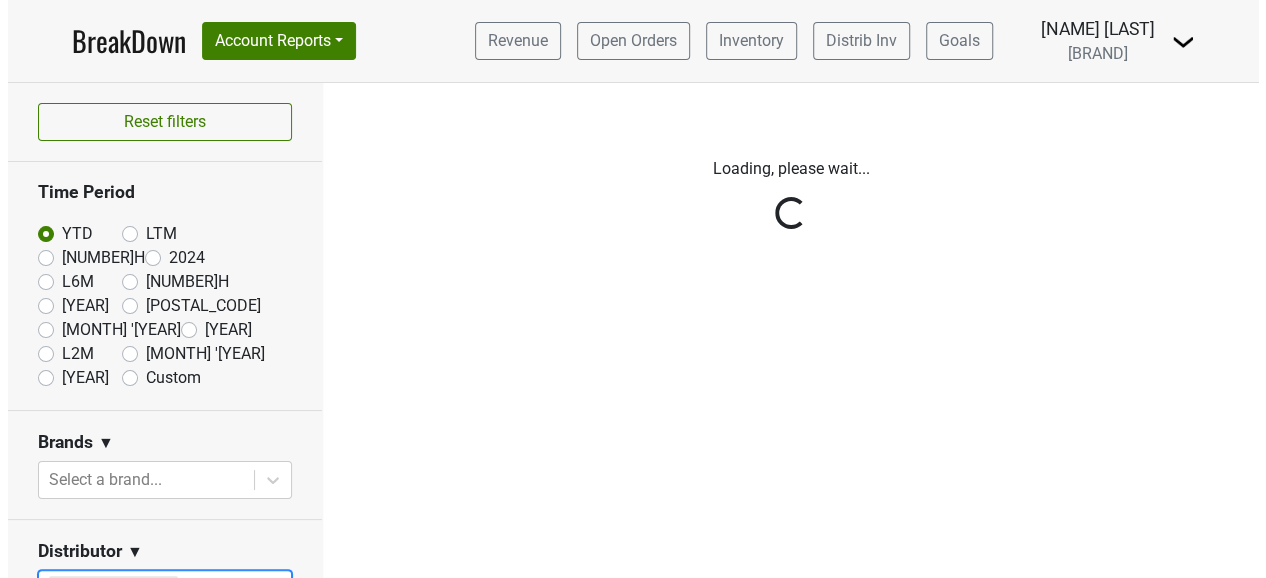 scroll, scrollTop: 0, scrollLeft: 0, axis: both 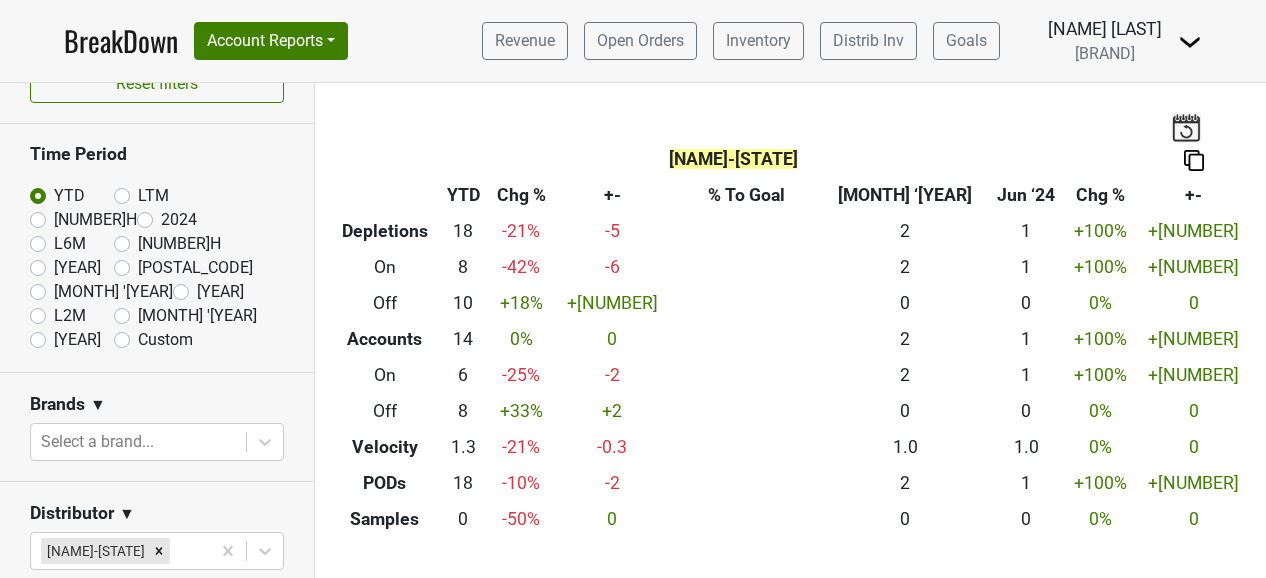 click on "LTM" at bounding box center (153, 196) 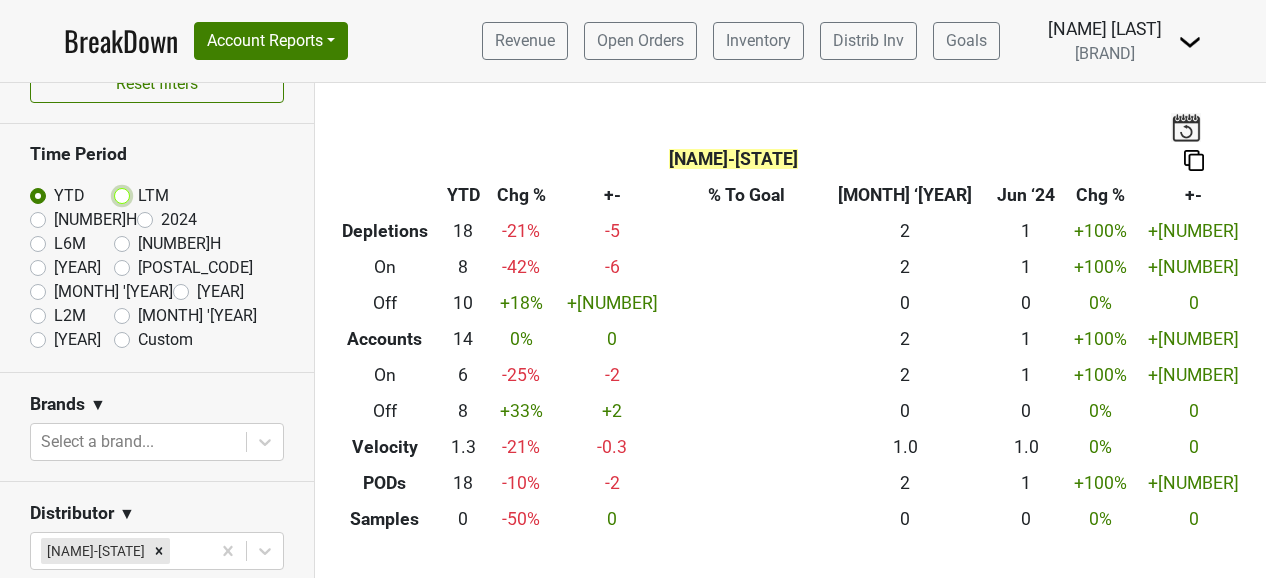 click on "LTM" at bounding box center [154, 194] 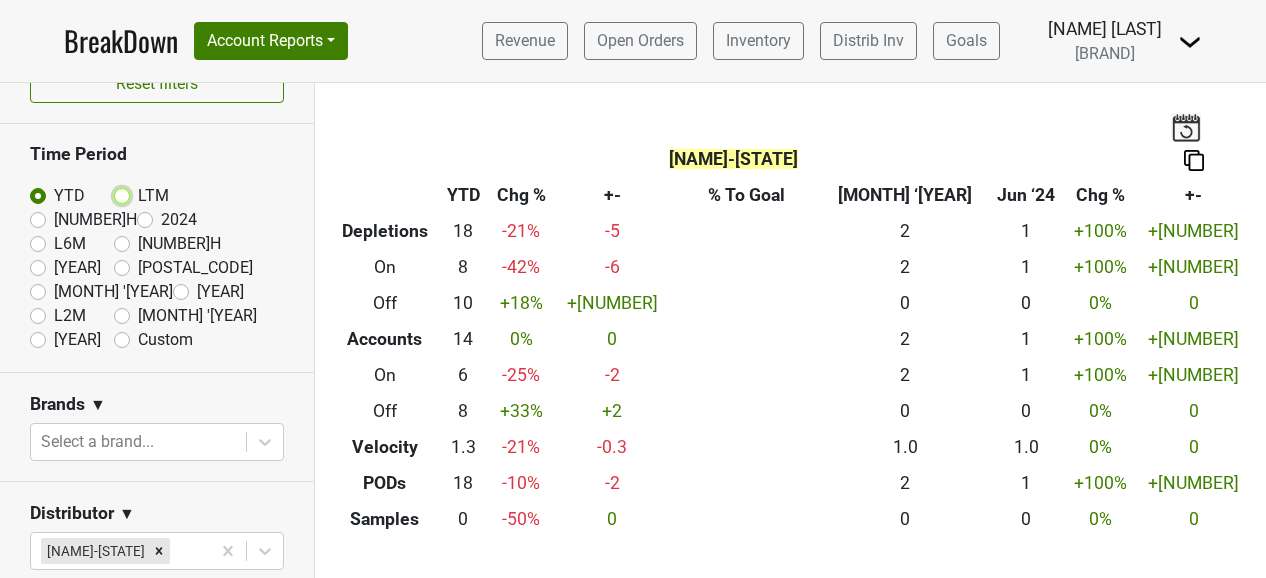 radio on "true" 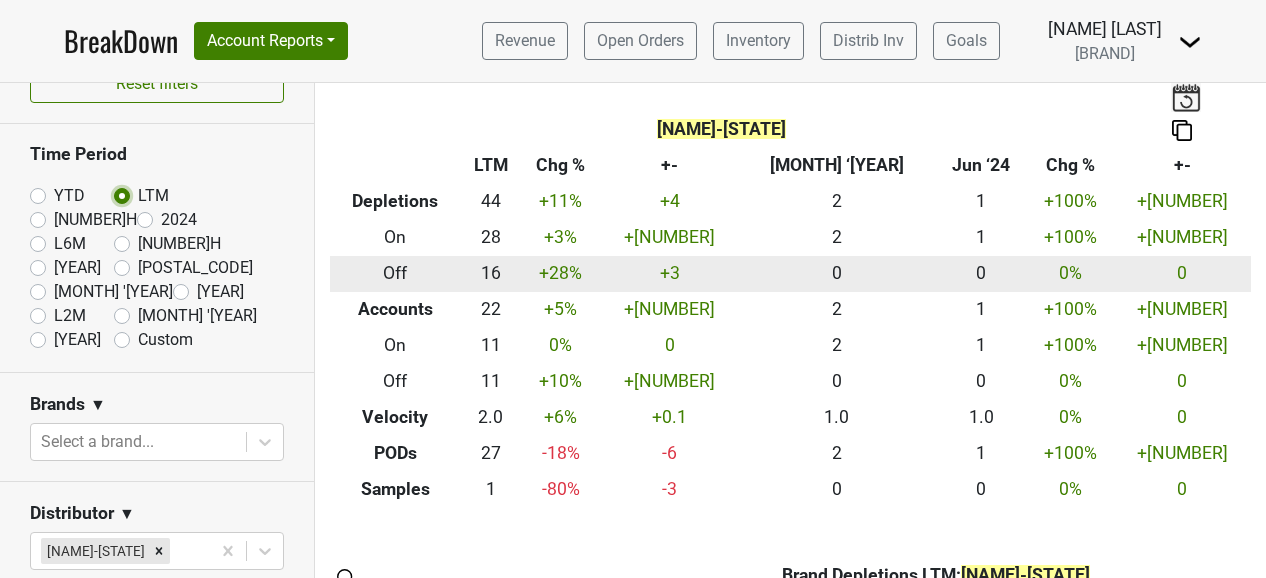 scroll, scrollTop: 0, scrollLeft: 0, axis: both 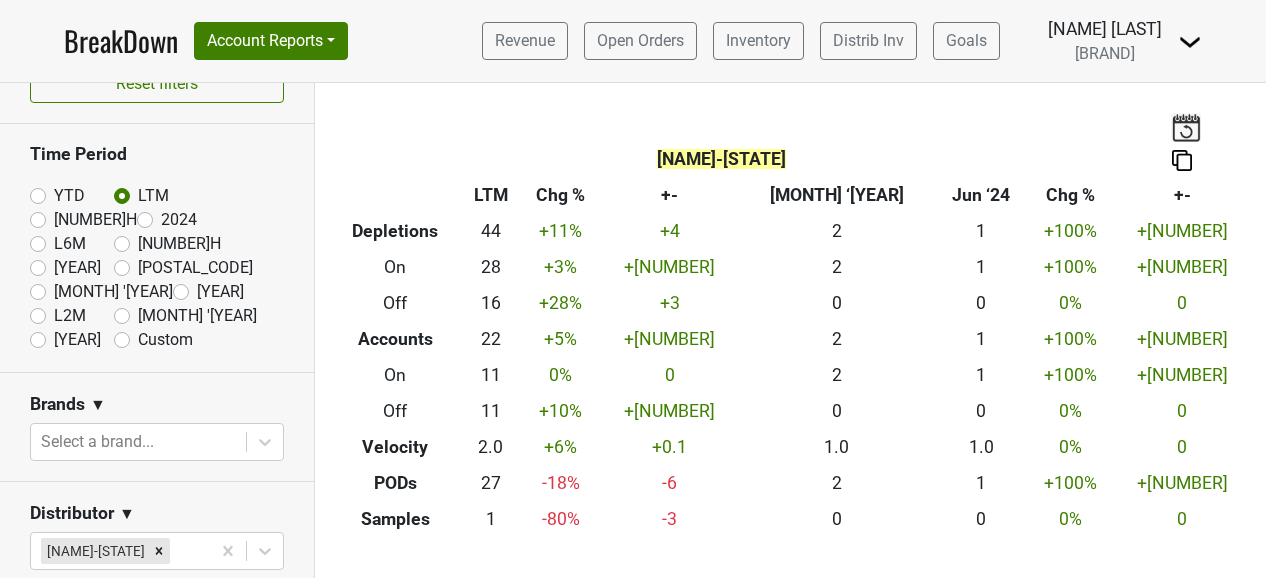 click at bounding box center [1182, 160] 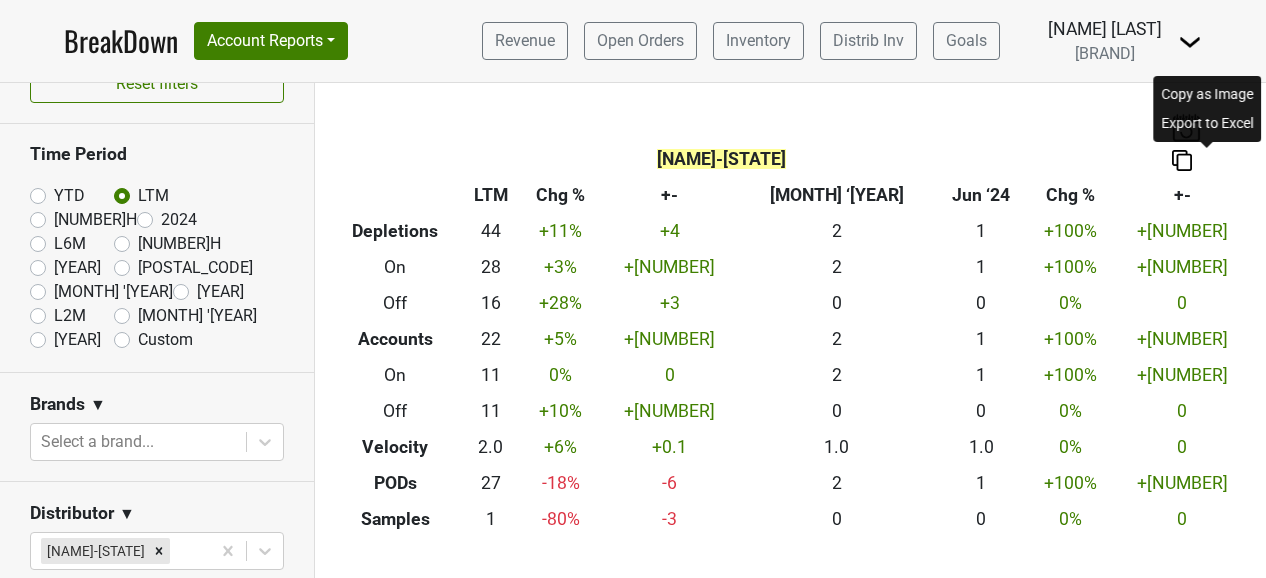 click on "Export to Excel" at bounding box center (1207, 123) 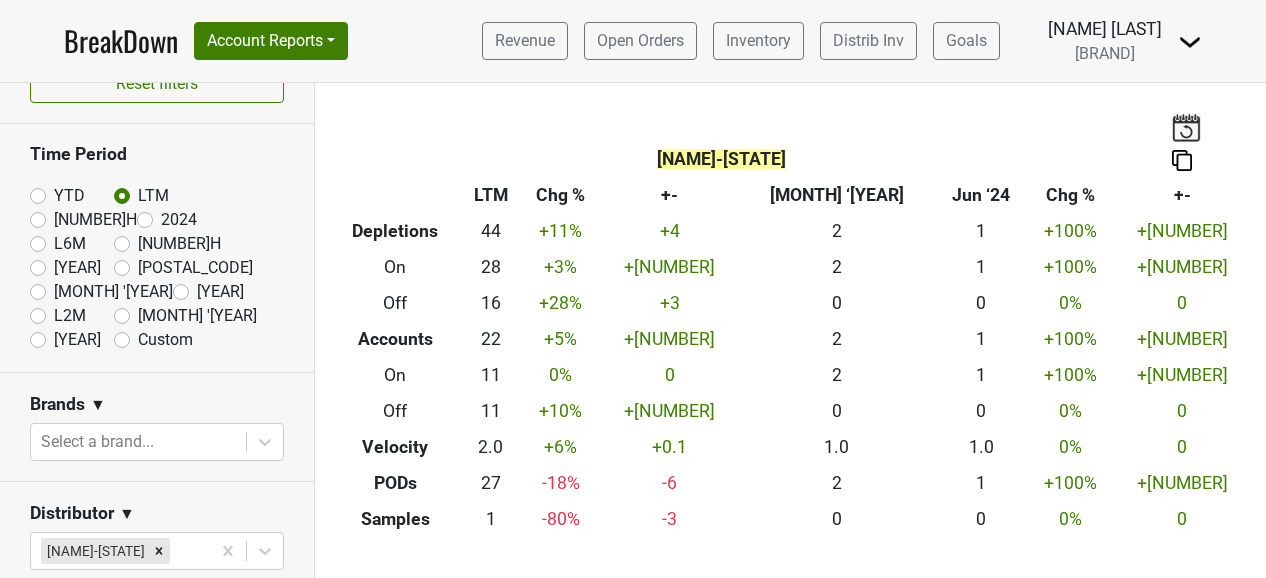 click on "YTD" at bounding box center (69, 196) 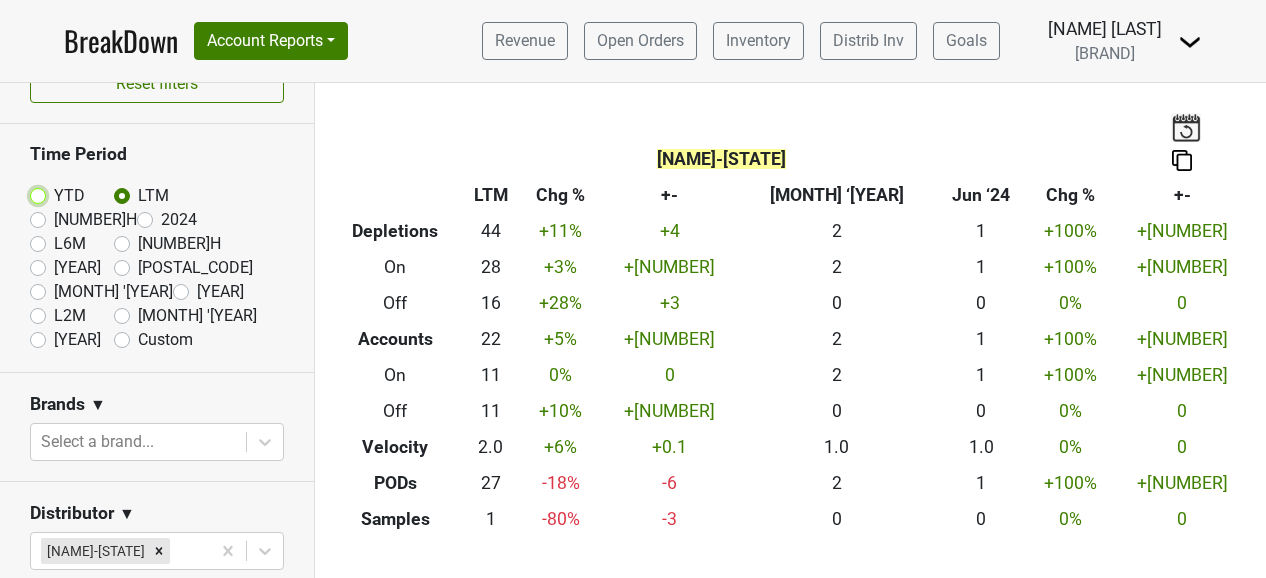 click on "YTD" at bounding box center [70, 194] 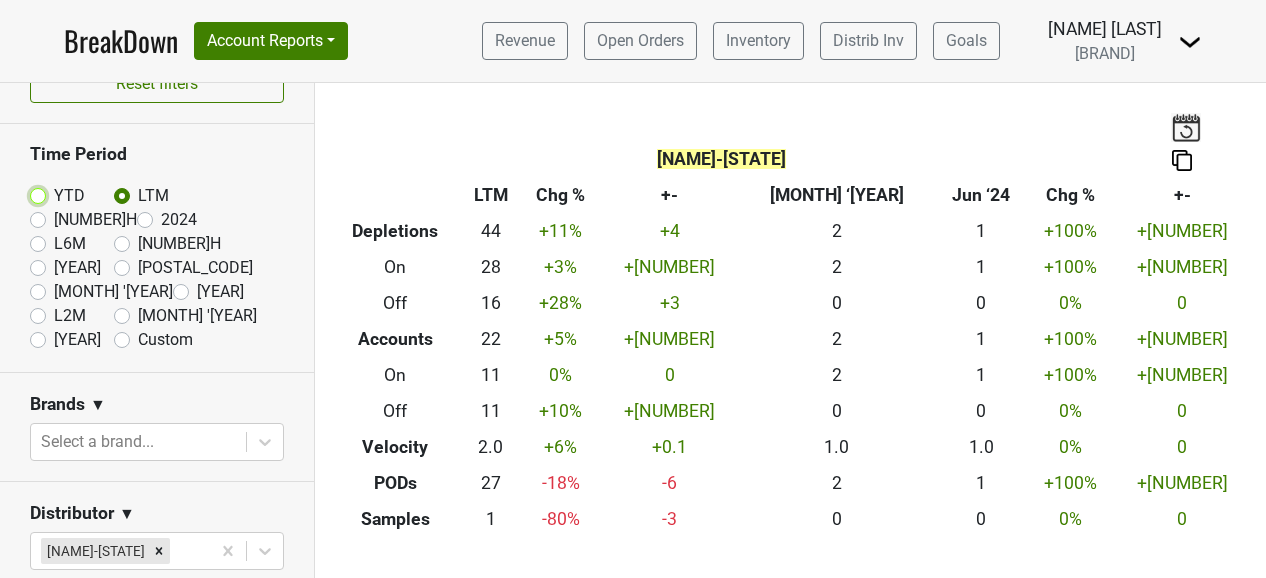 radio on "true" 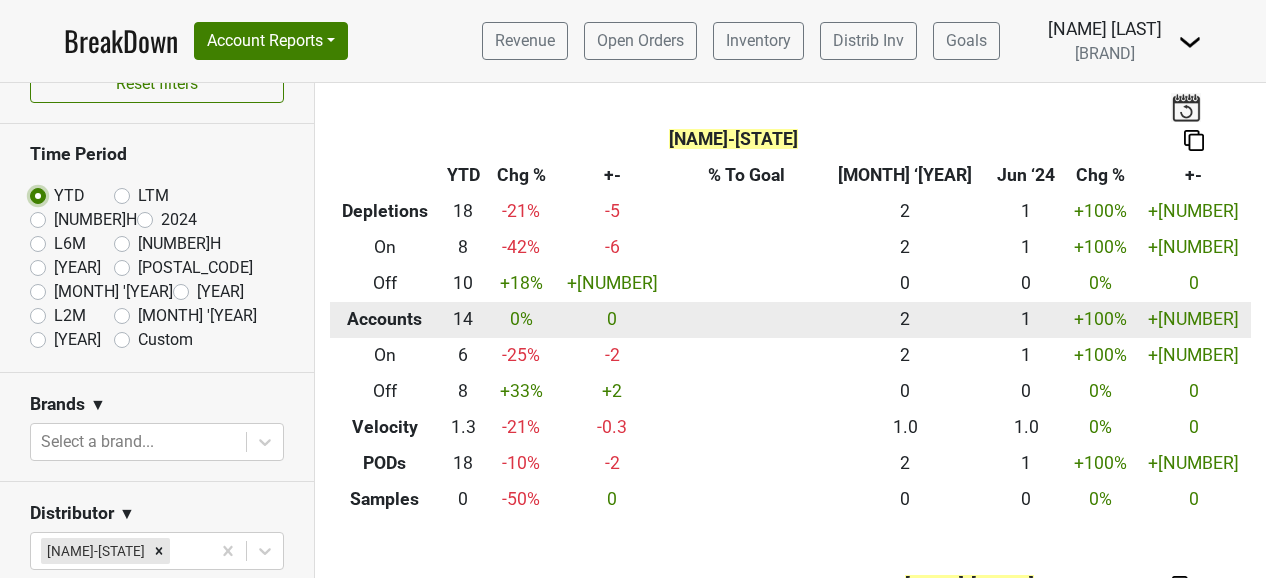 scroll, scrollTop: 20, scrollLeft: 0, axis: vertical 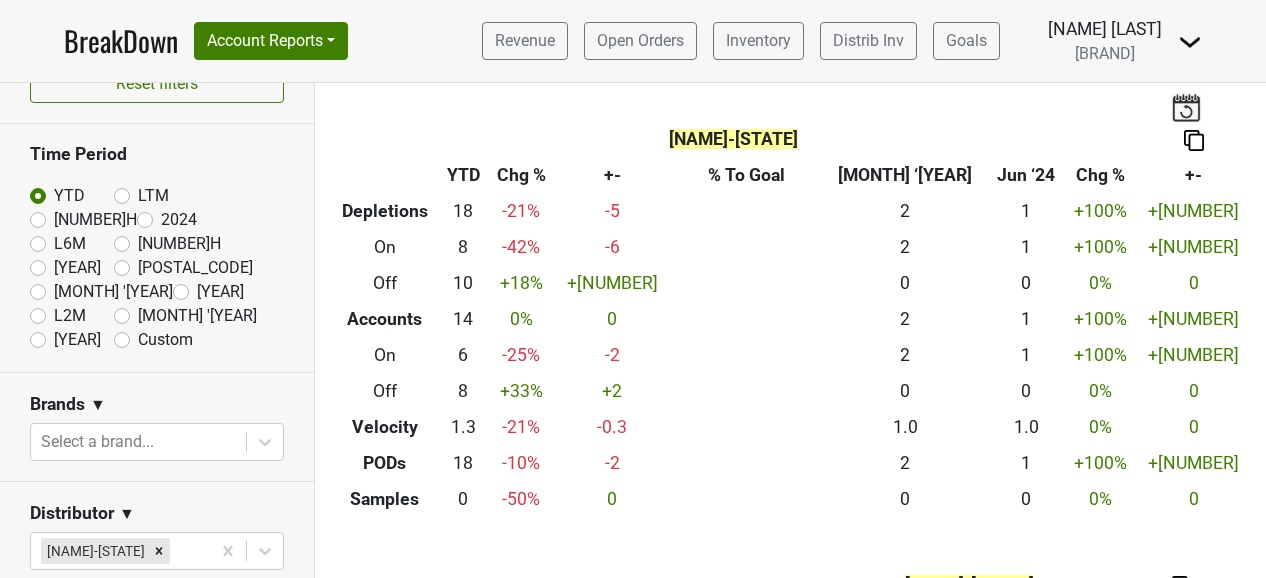 click at bounding box center [1194, 140] 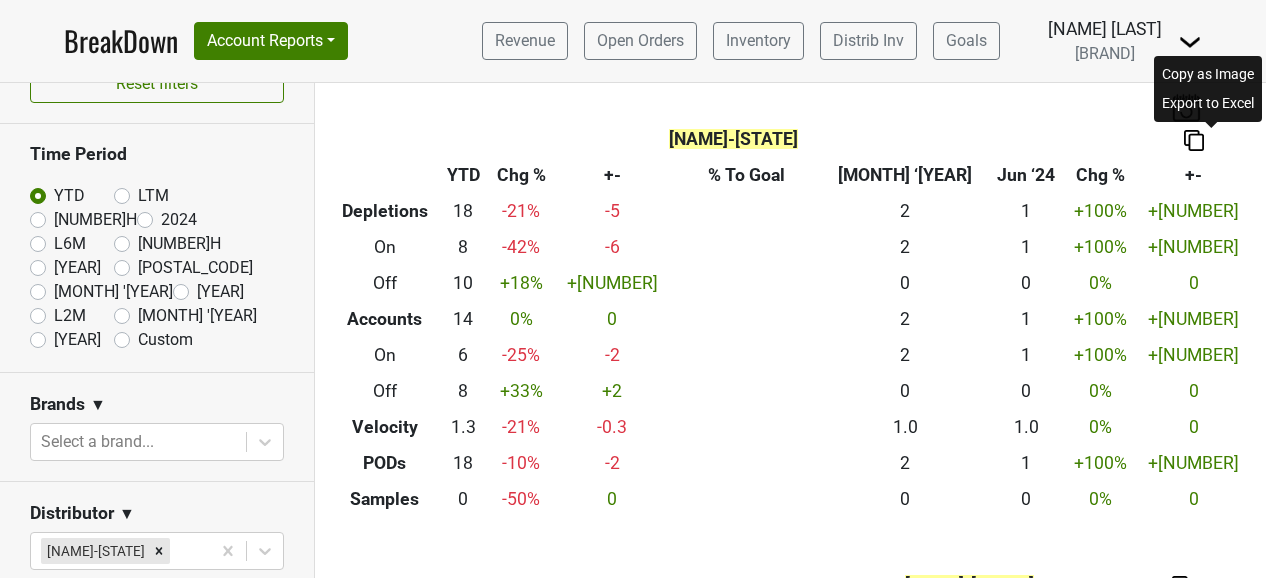 click on "Export to Excel" at bounding box center (1208, 103) 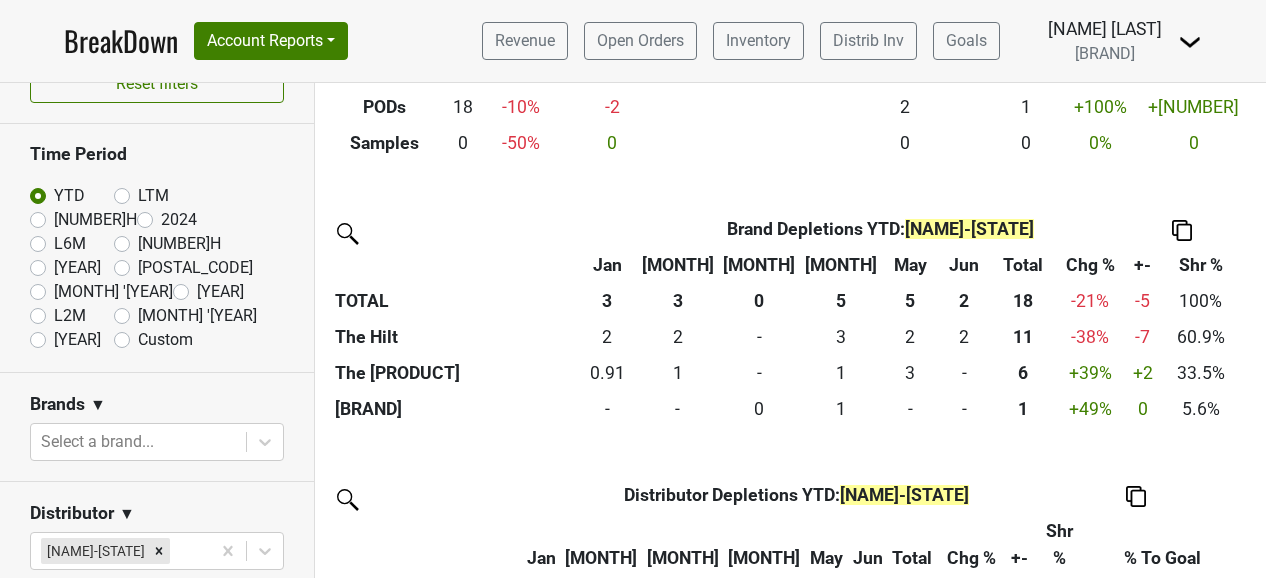 scroll, scrollTop: 377, scrollLeft: 0, axis: vertical 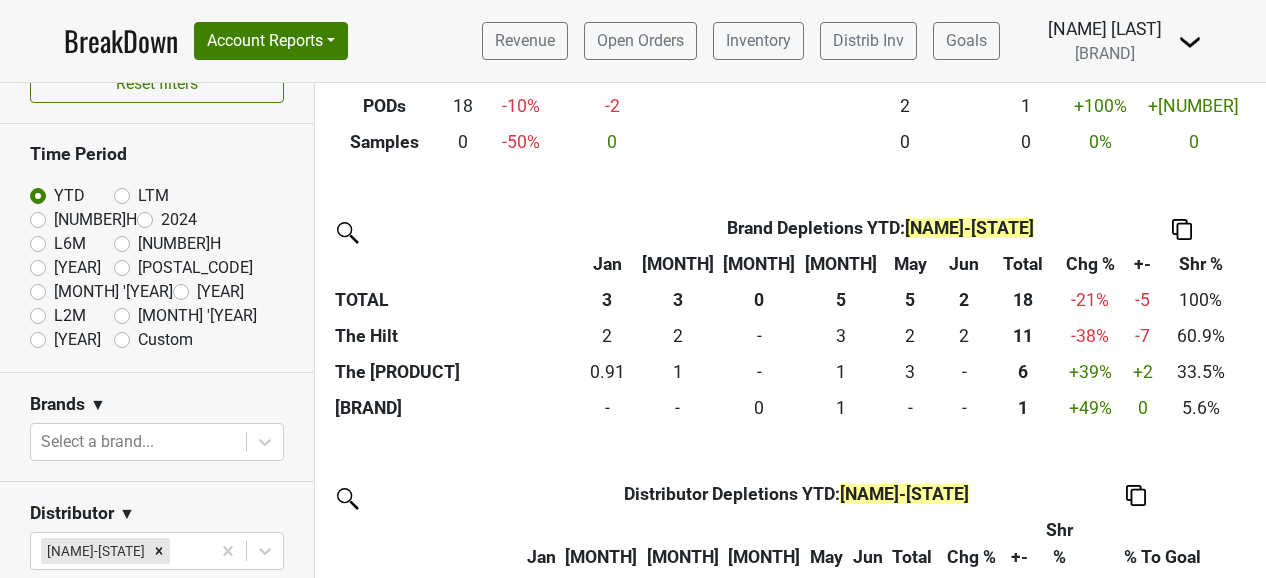 click on "LTM" at bounding box center (153, 196) 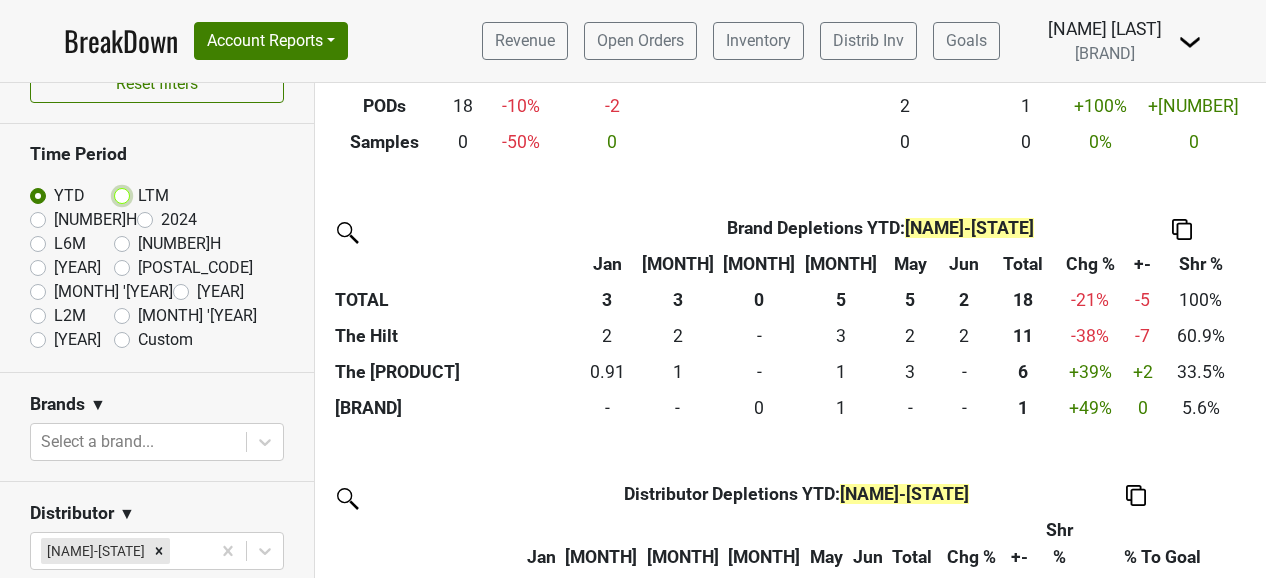 click on "LTM" at bounding box center (154, 194) 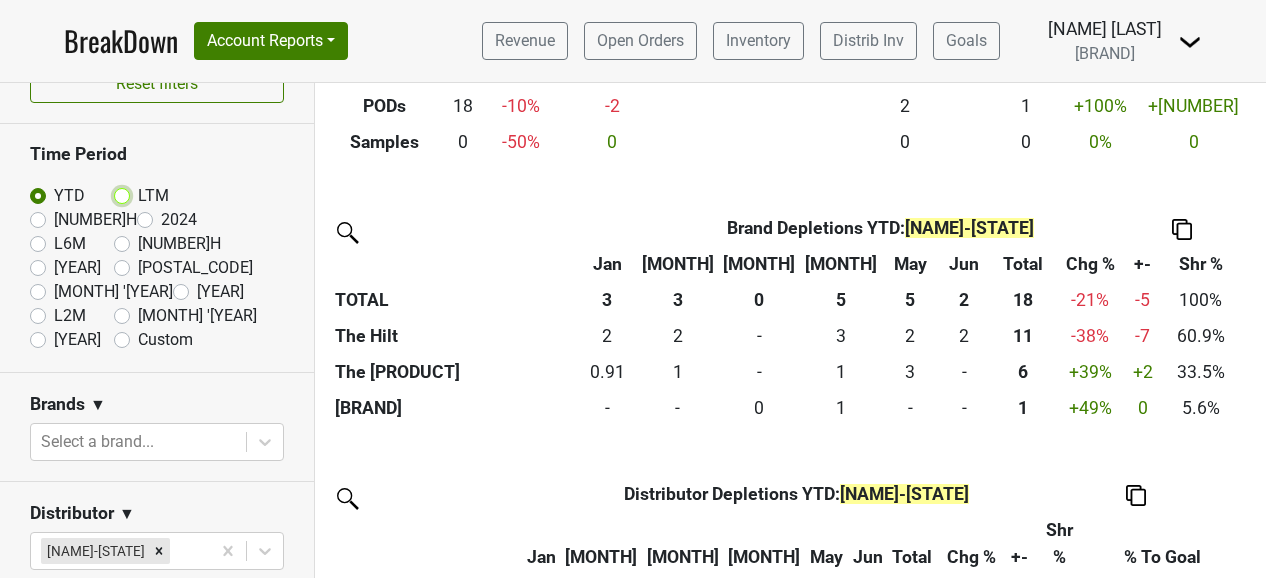 radio on "true" 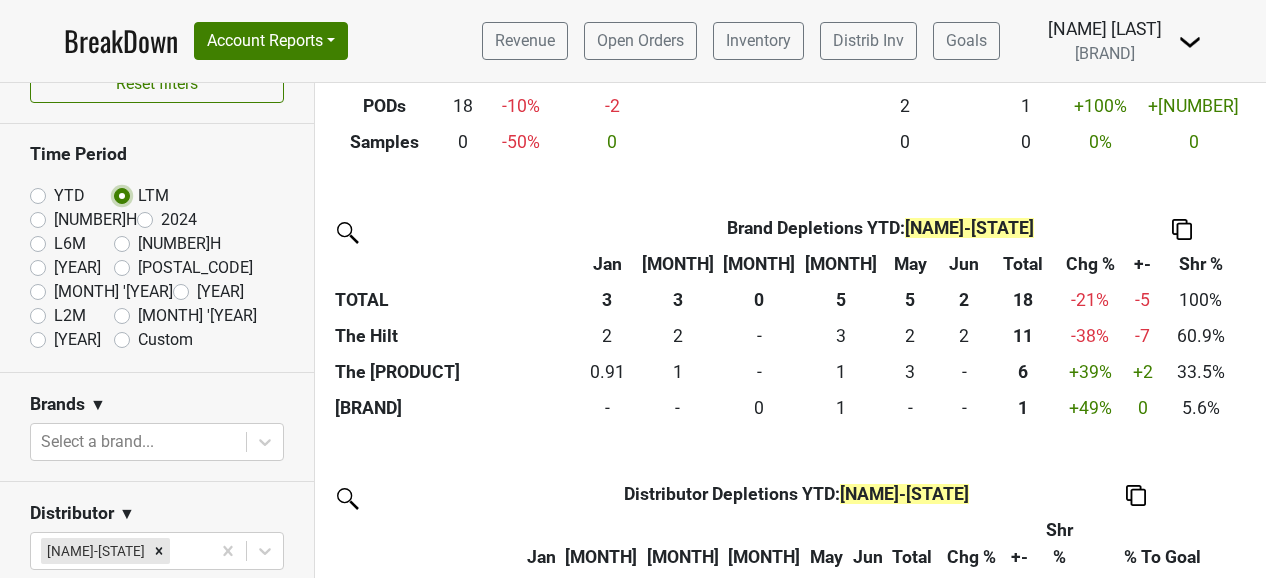 scroll, scrollTop: 0, scrollLeft: 0, axis: both 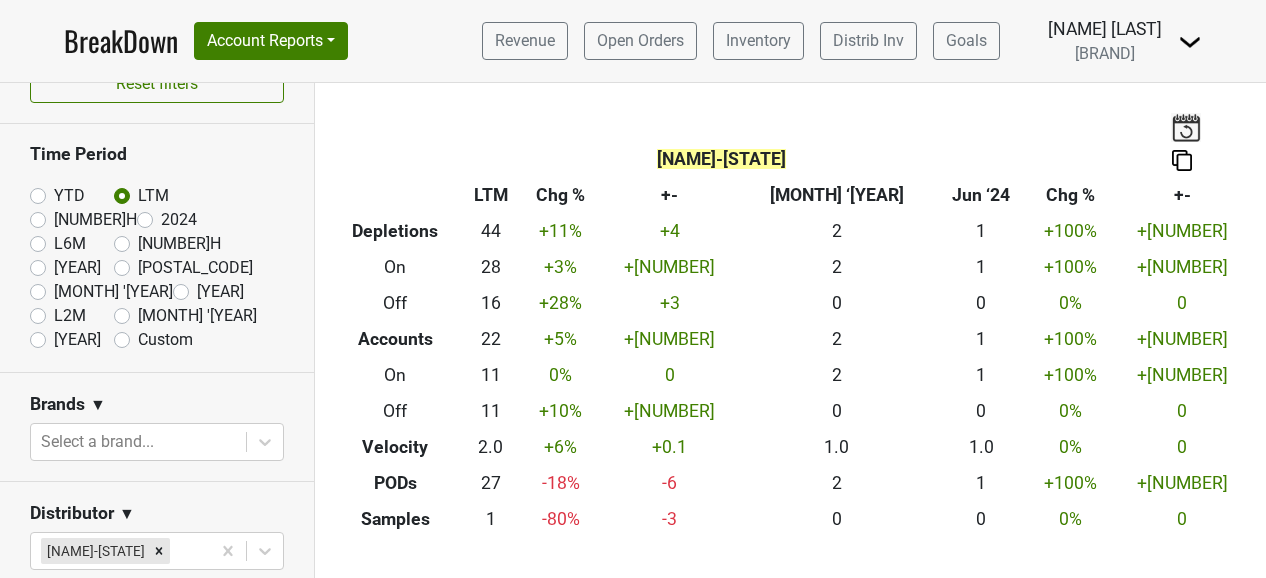 click at bounding box center [1182, 160] 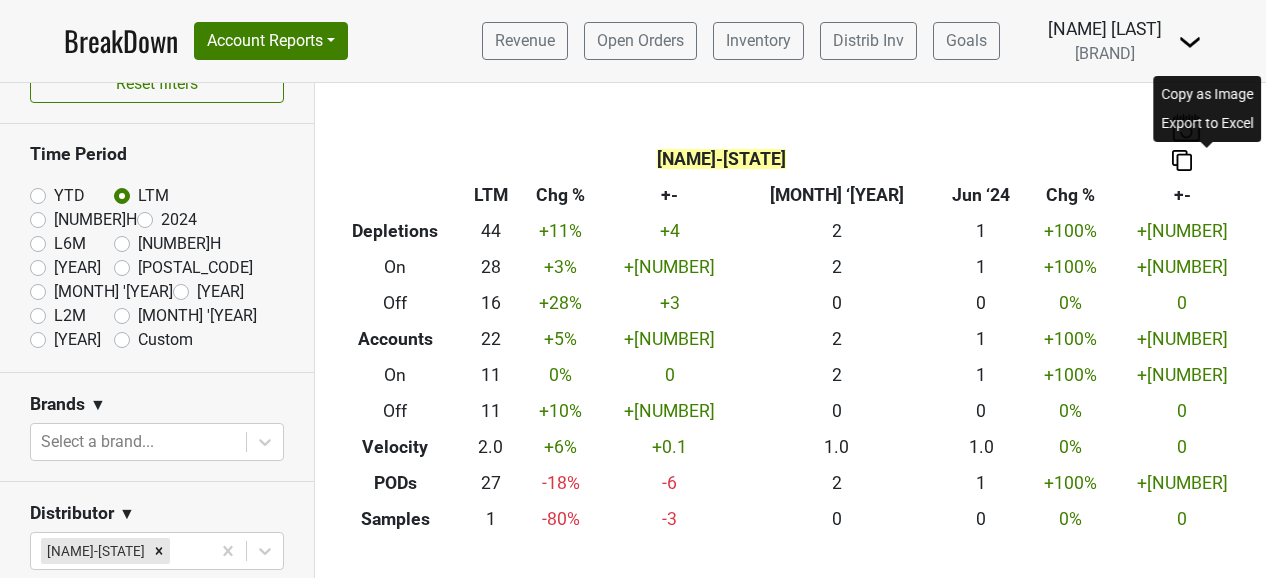 click on "Quench-NE Breakdown Type LTM Chg % +- Jun ‘25 Jun ‘24 Chg % +- Depletions 44 +11 % +4 2 1 +100 % +1 On 28 +3 % +1 2 1 +100 % +1 Off 16 +28 % +3 0 0 0 % 0 Accounts 22 +5 % +1 2 1 +100 % +1 On 11 0 % 0 2 1 +100 % +1 Off 11 +10 % +1 0 0 0 % 0 Velocity 2.0 +6 % +0.1 1.0 1.0 0 % 0 PODs 27 -18 % -6 2 1 +100 % +1 Samples 1 -80 % -3 0 0 0 % 0" at bounding box center (790, 310) 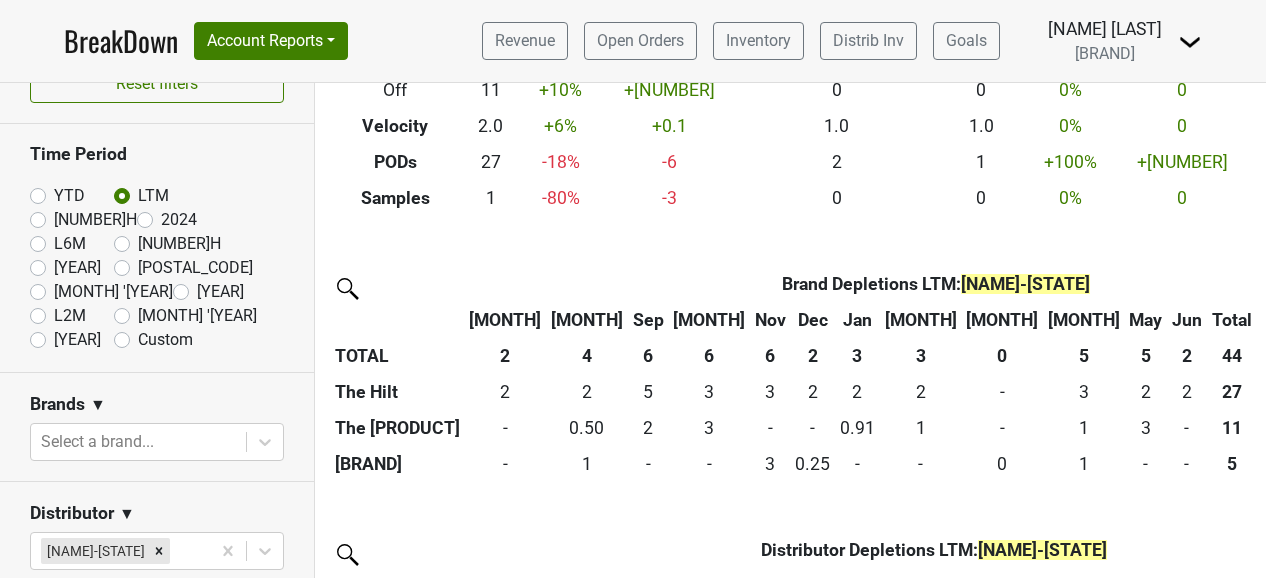 scroll, scrollTop: 392, scrollLeft: 0, axis: vertical 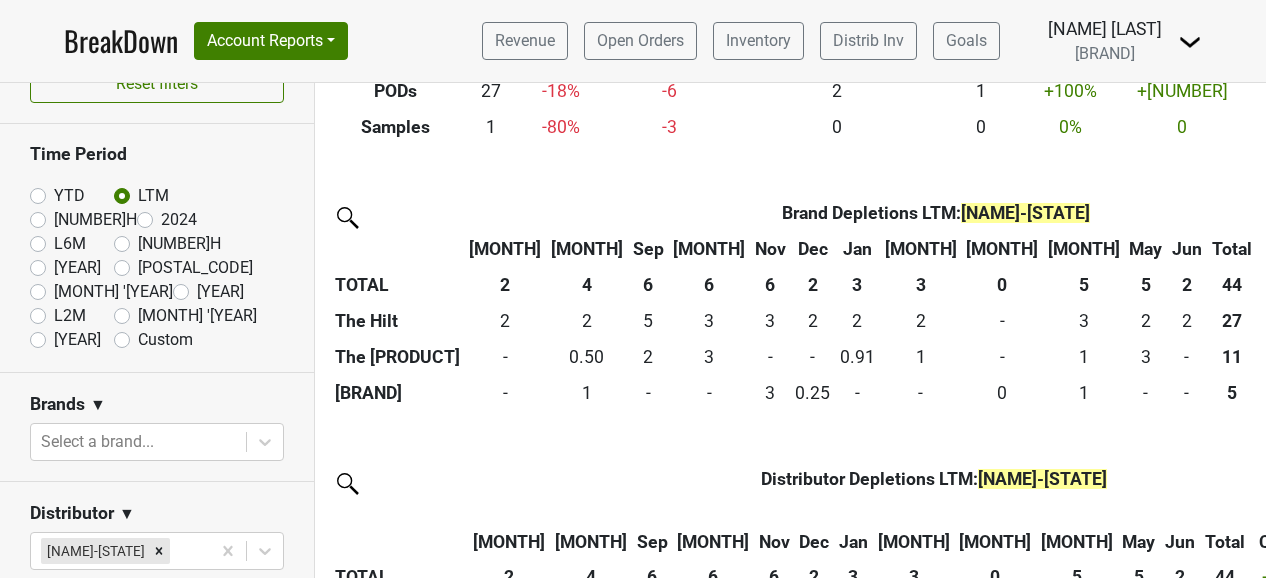 click at bounding box center [1369, 214] 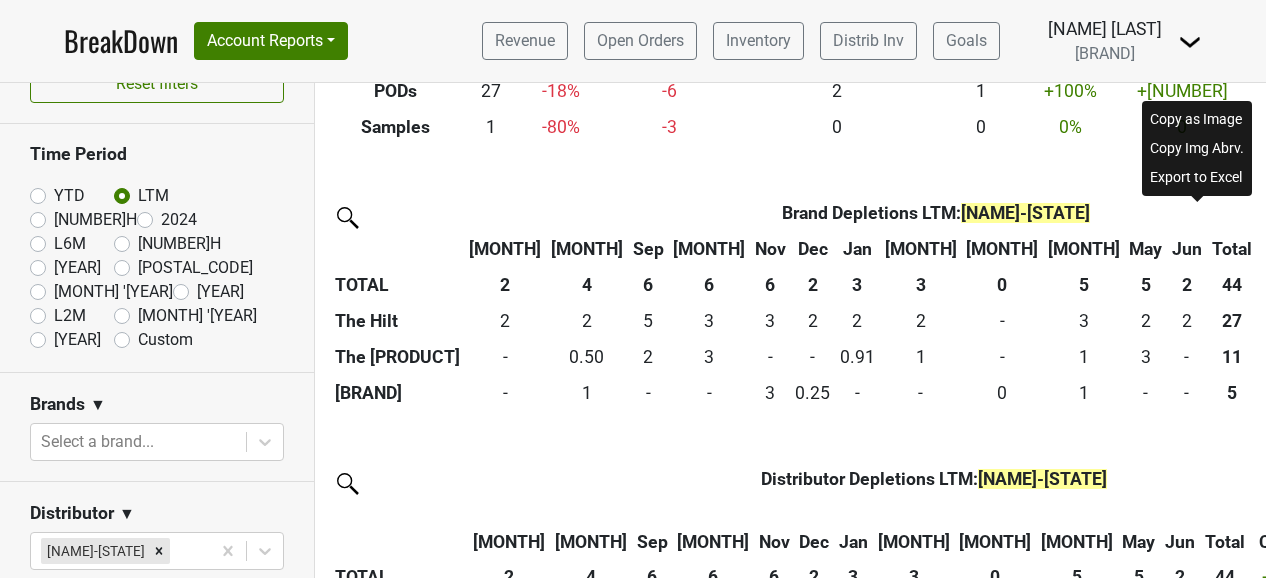 click on "Export to Excel" at bounding box center [1197, 177] 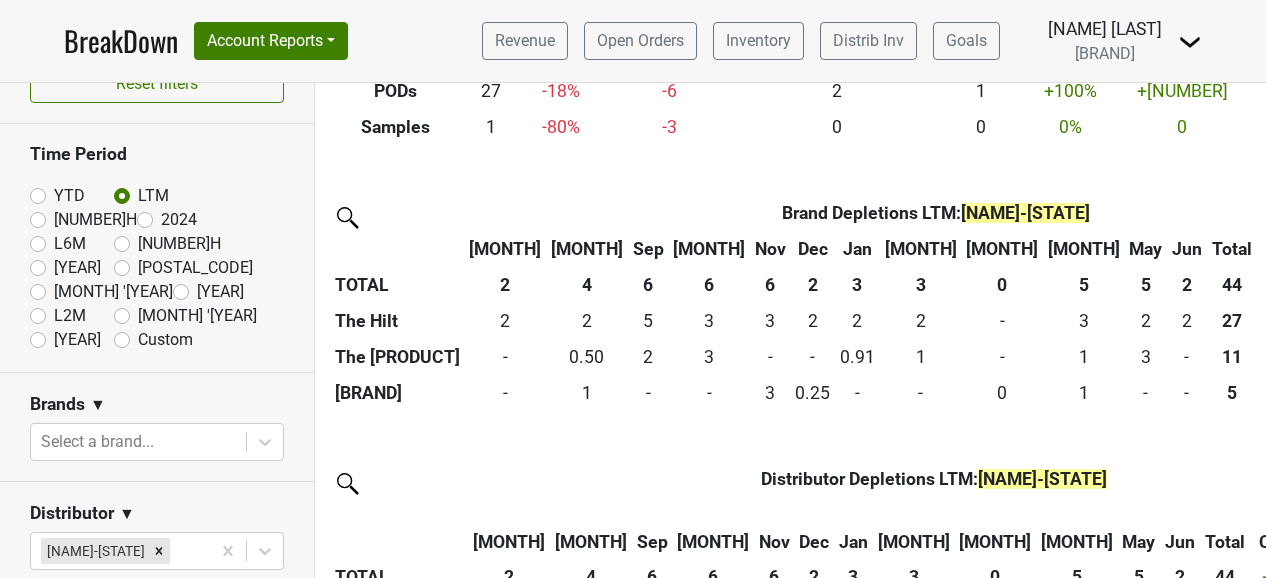 scroll, scrollTop: 0, scrollLeft: 0, axis: both 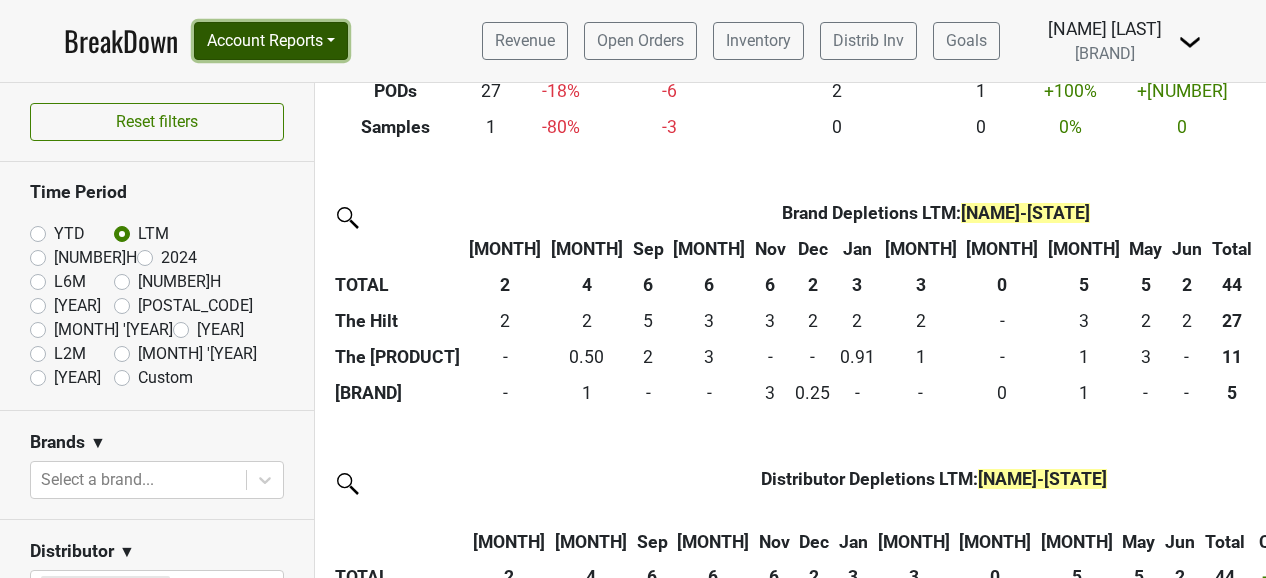 click on "Account Reports" at bounding box center [271, 41] 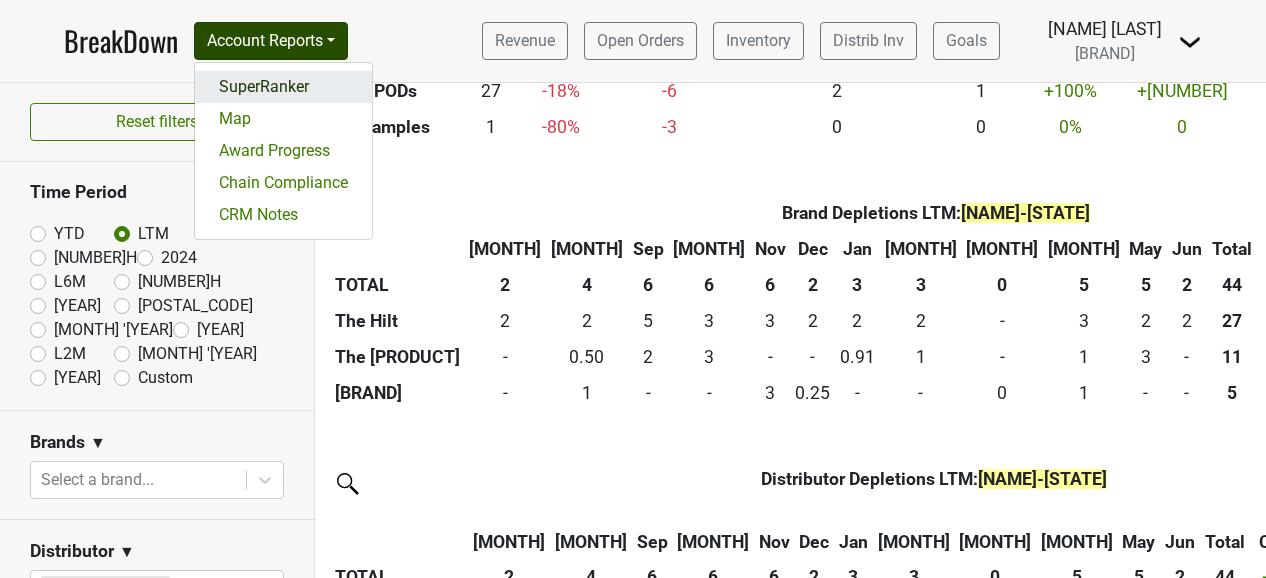 click on "SuperRanker" at bounding box center [283, 87] 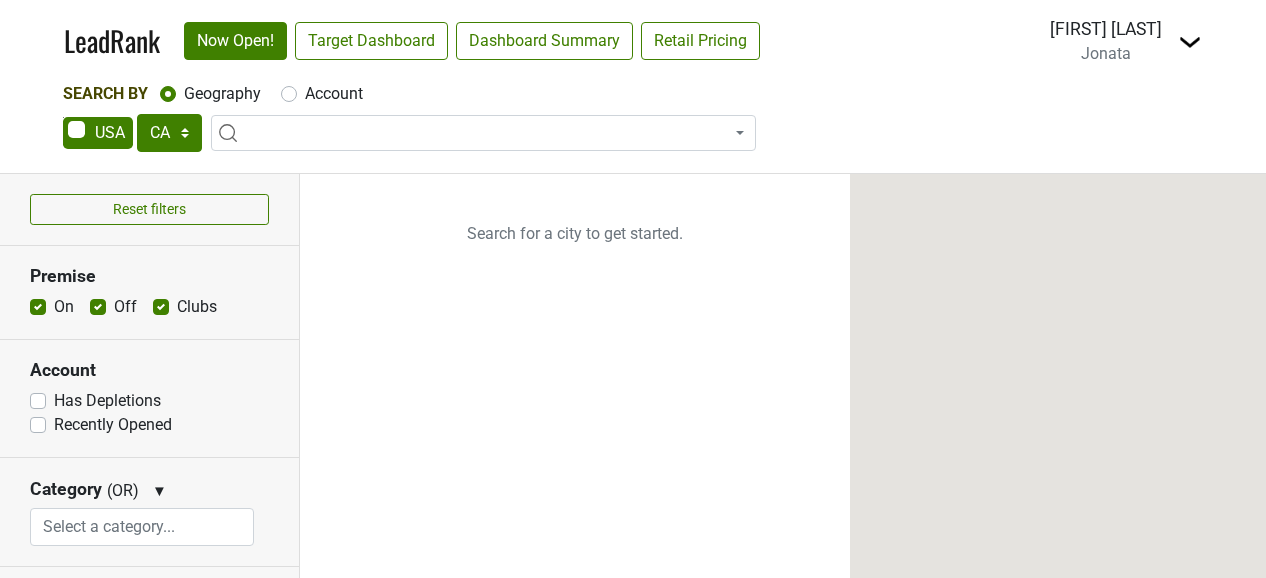 scroll, scrollTop: 0, scrollLeft: 0, axis: both 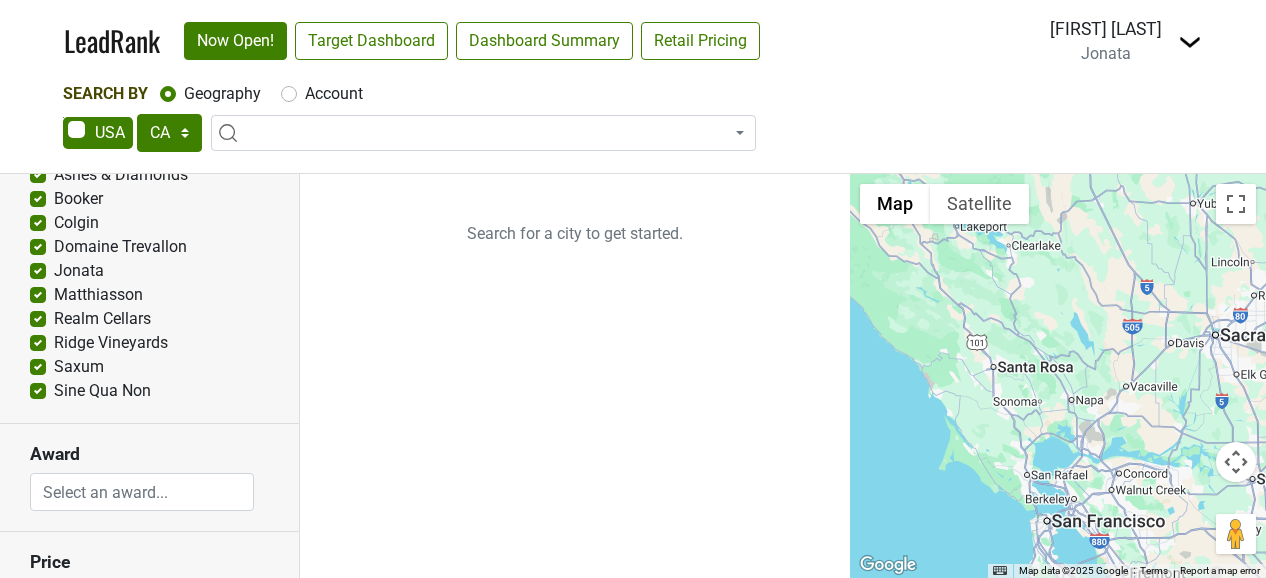 click on "Saxum" at bounding box center (149, 367) 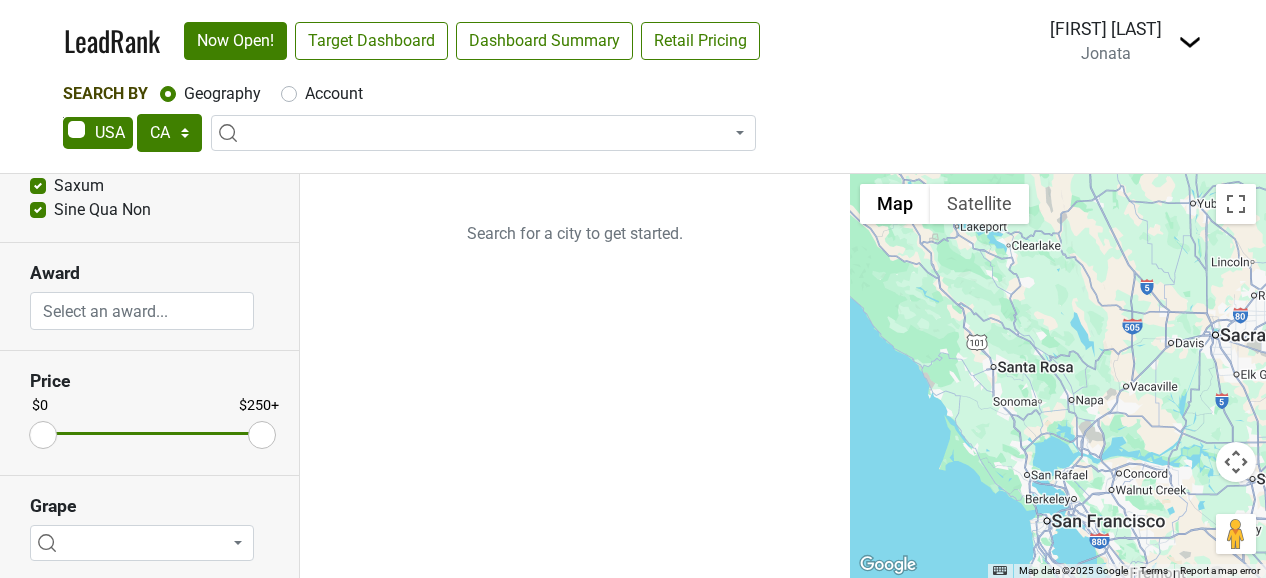 scroll, scrollTop: 0, scrollLeft: 0, axis: both 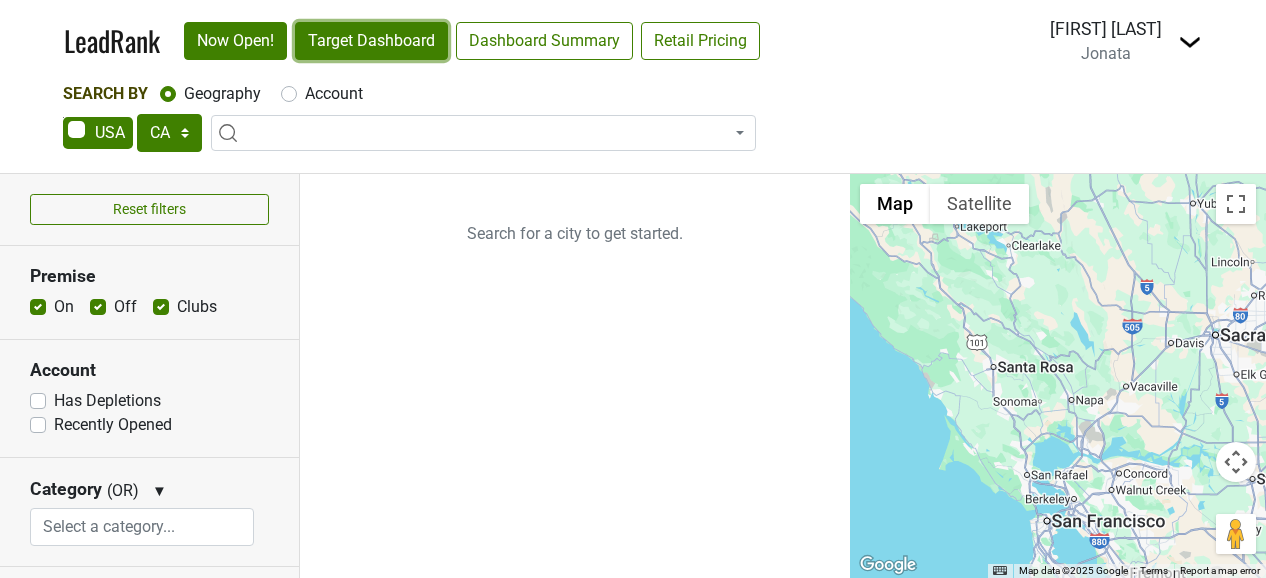 click on "Target Dashboard" at bounding box center [371, 41] 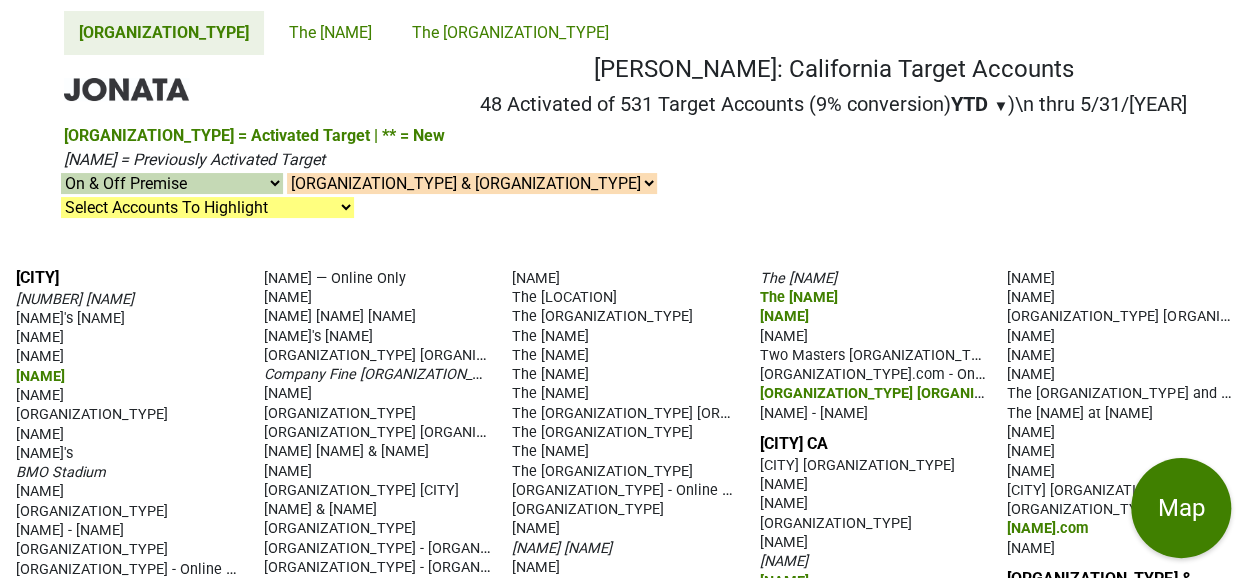 scroll, scrollTop: 0, scrollLeft: 0, axis: both 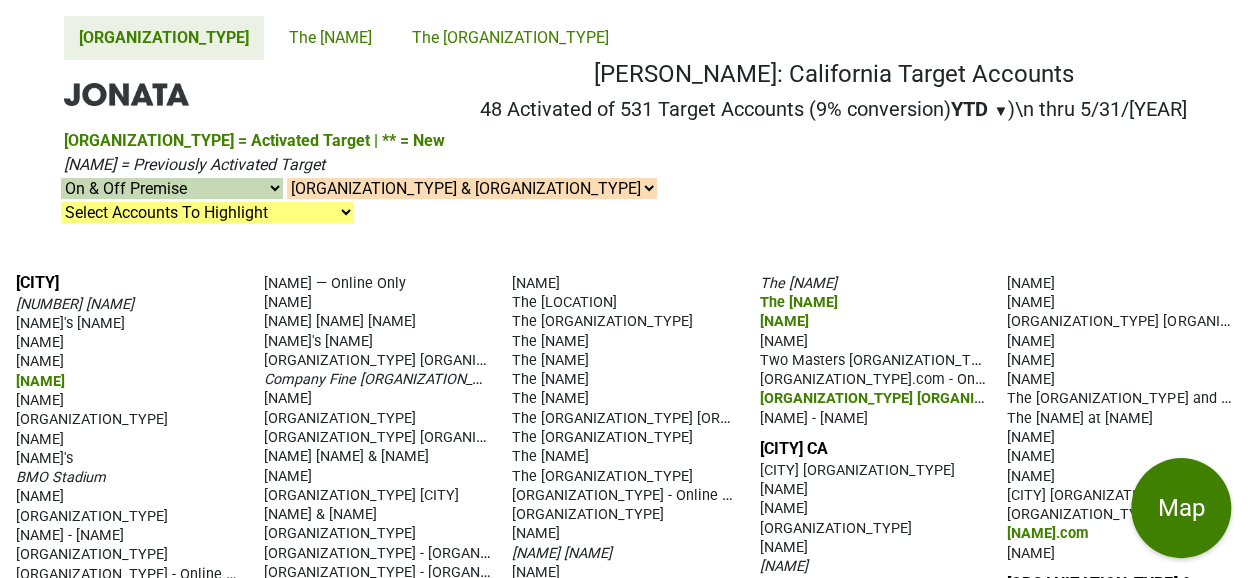 click on "▼" at bounding box center (1000, 111) 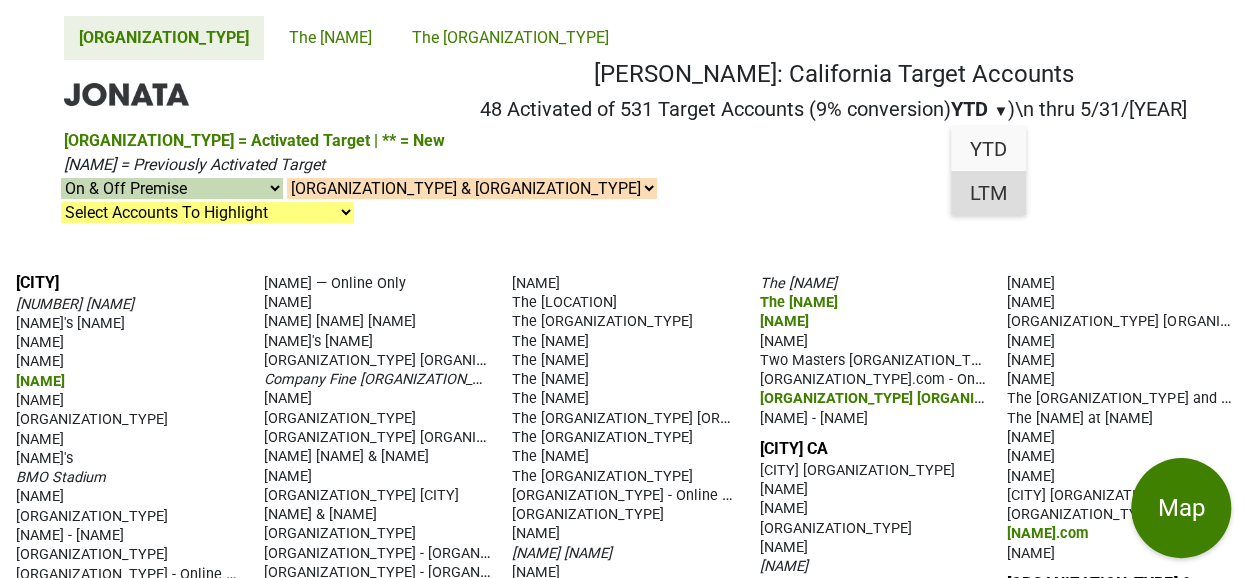 click on "LTM" at bounding box center [988, 193] 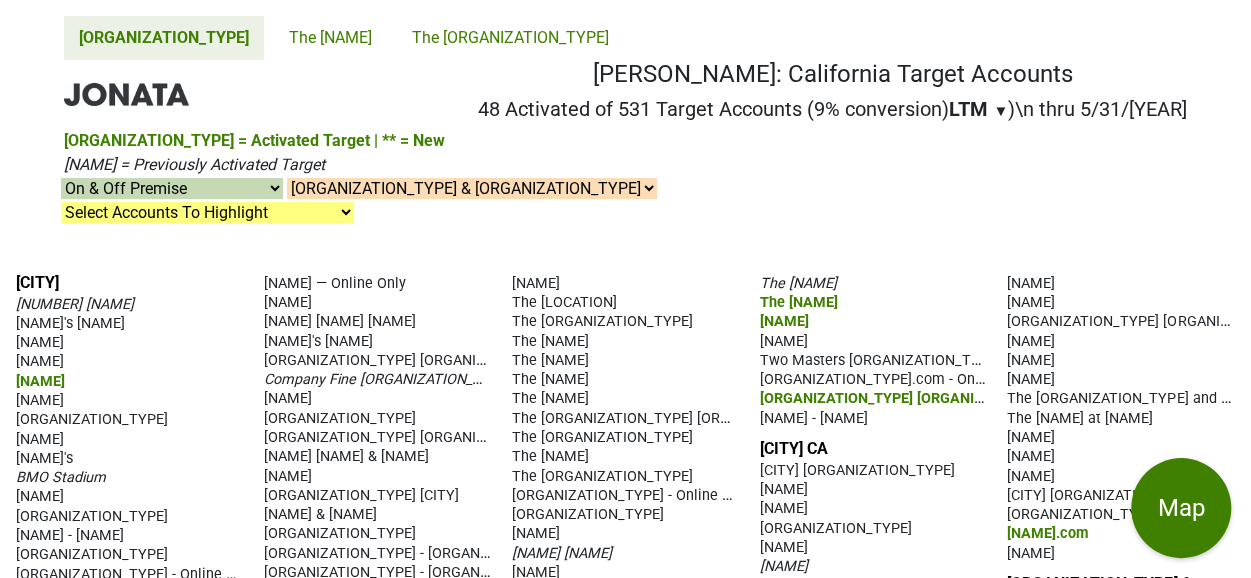 scroll, scrollTop: 17, scrollLeft: 0, axis: vertical 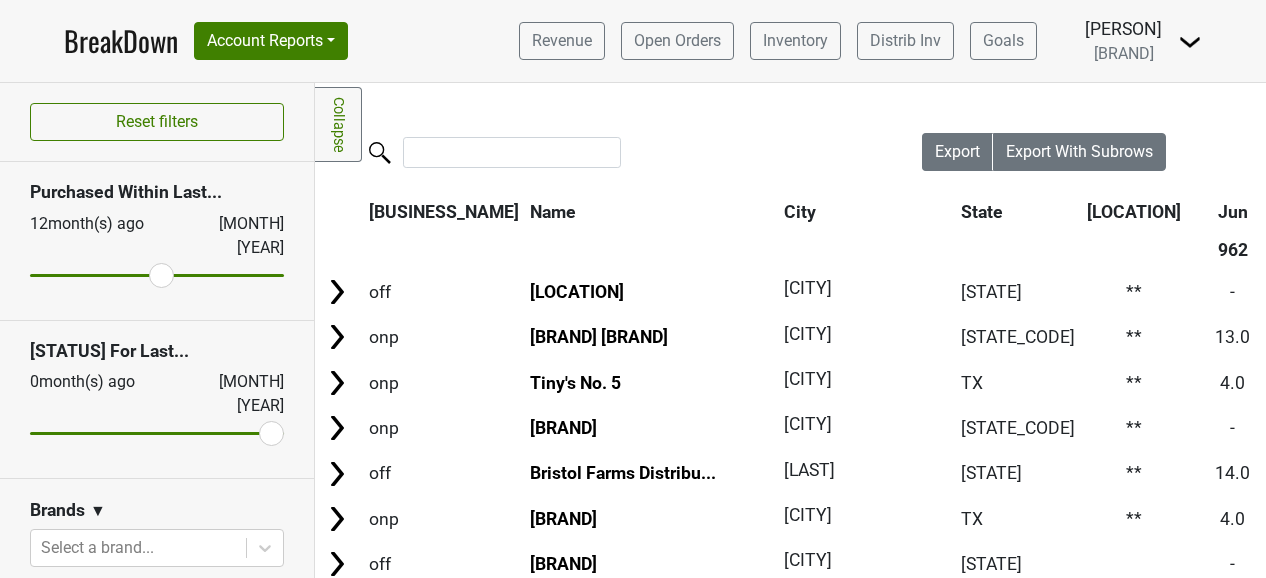 drag, startPoint x: 94, startPoint y: 271, endPoint x: 153, endPoint y: 272, distance: 59.008472 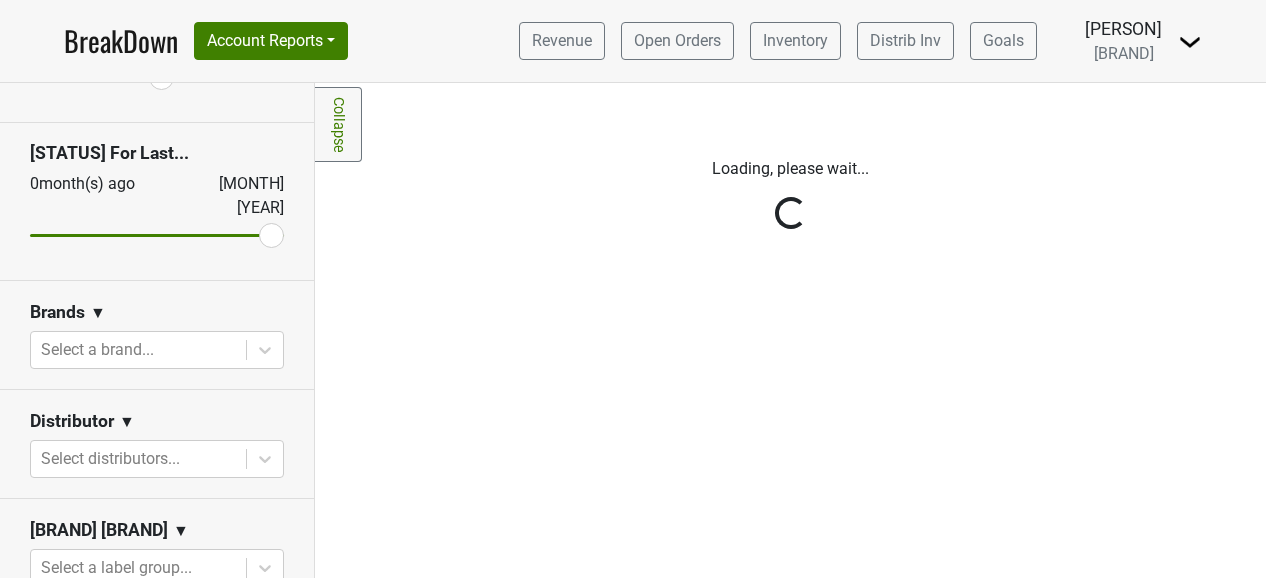 scroll, scrollTop: 212, scrollLeft: 0, axis: vertical 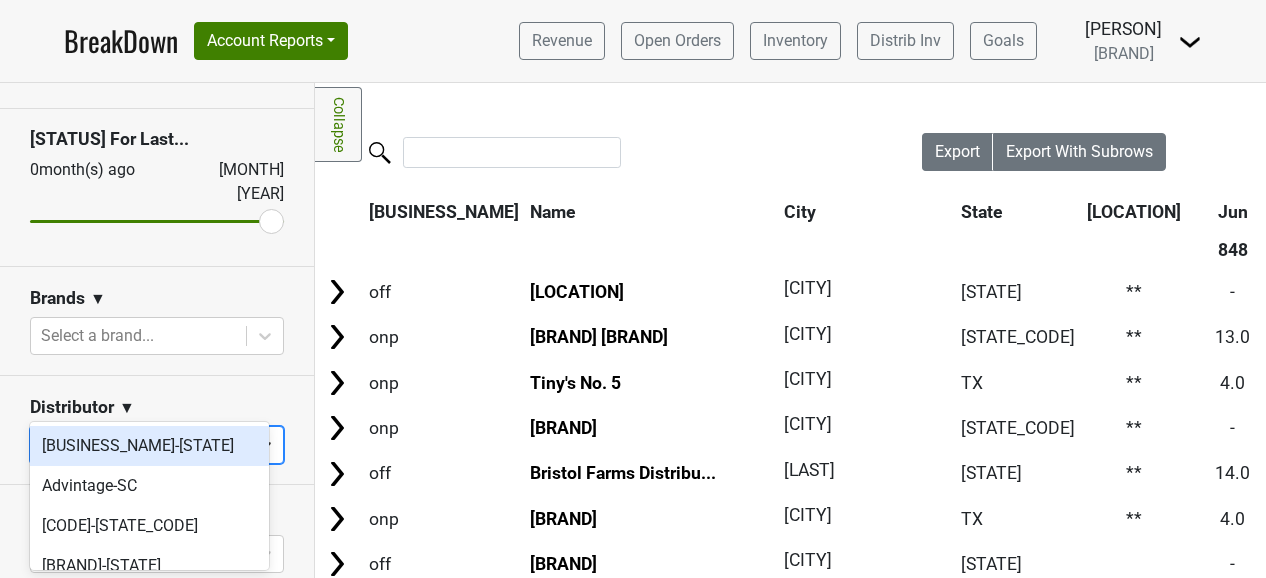 click at bounding box center (265, 445) 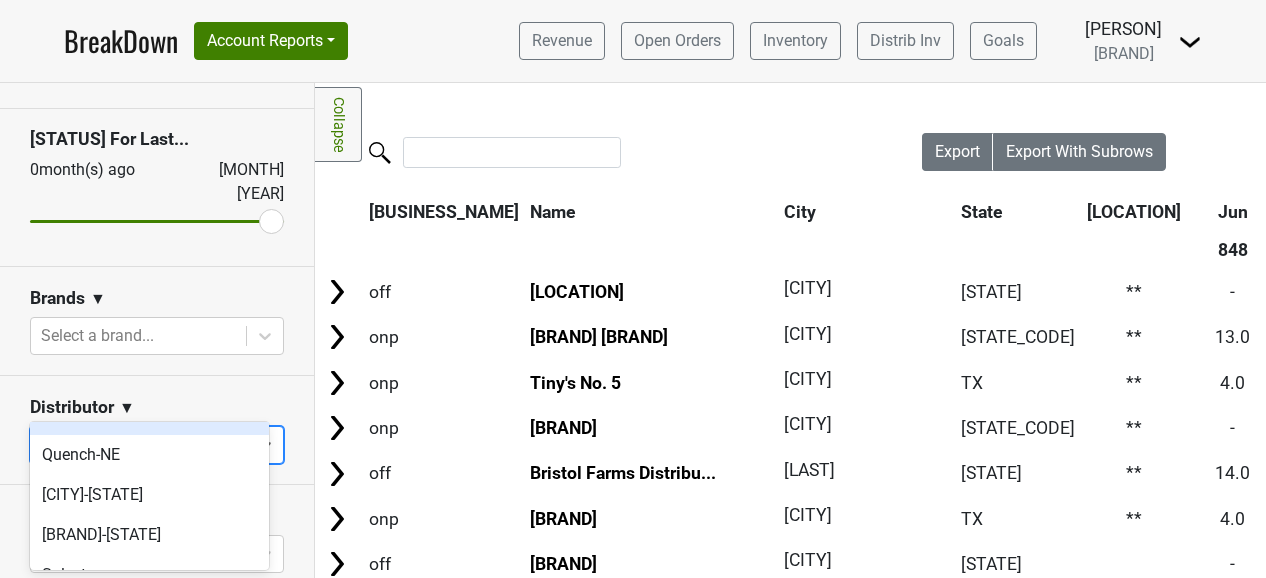 scroll, scrollTop: 1127, scrollLeft: 0, axis: vertical 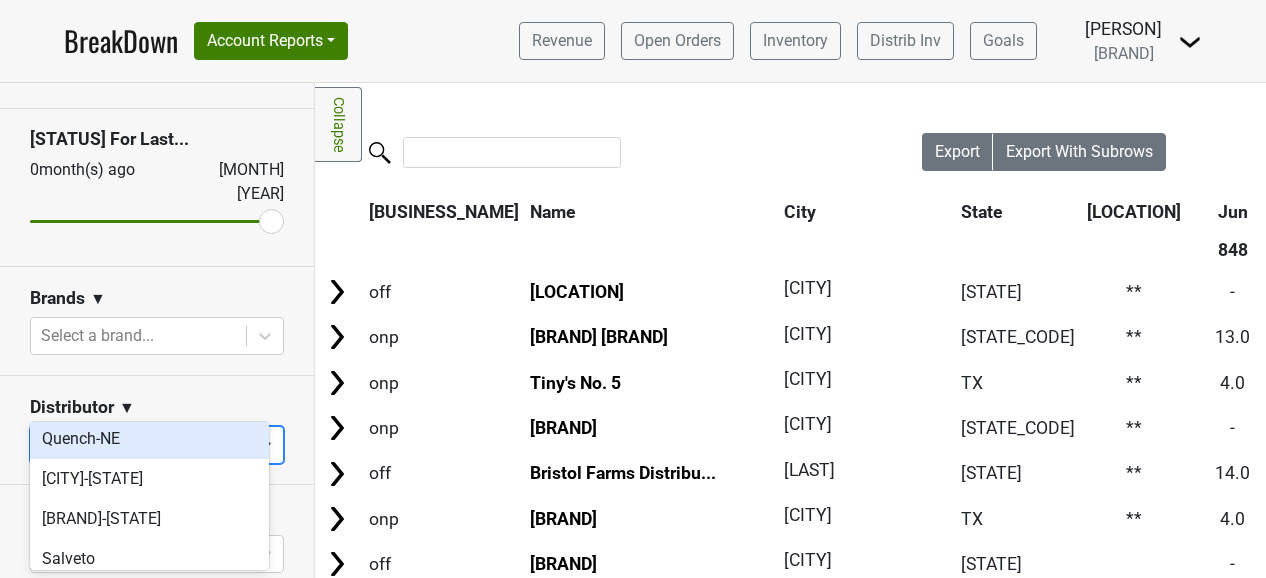 click on "Quench-NE" at bounding box center (149, 439) 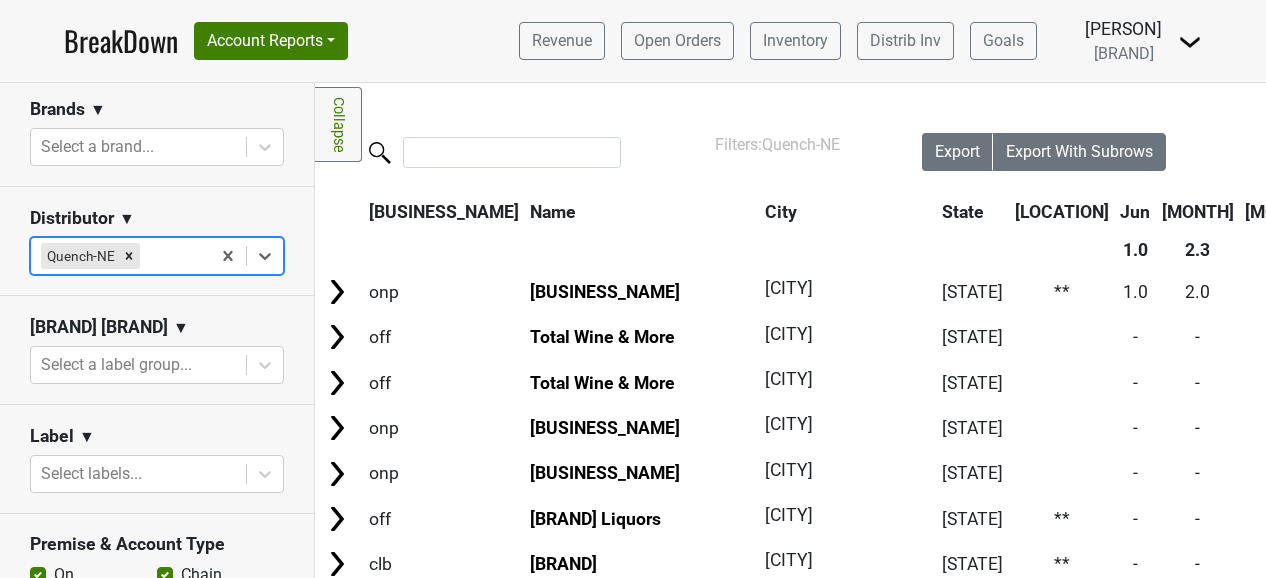scroll, scrollTop: 399, scrollLeft: 0, axis: vertical 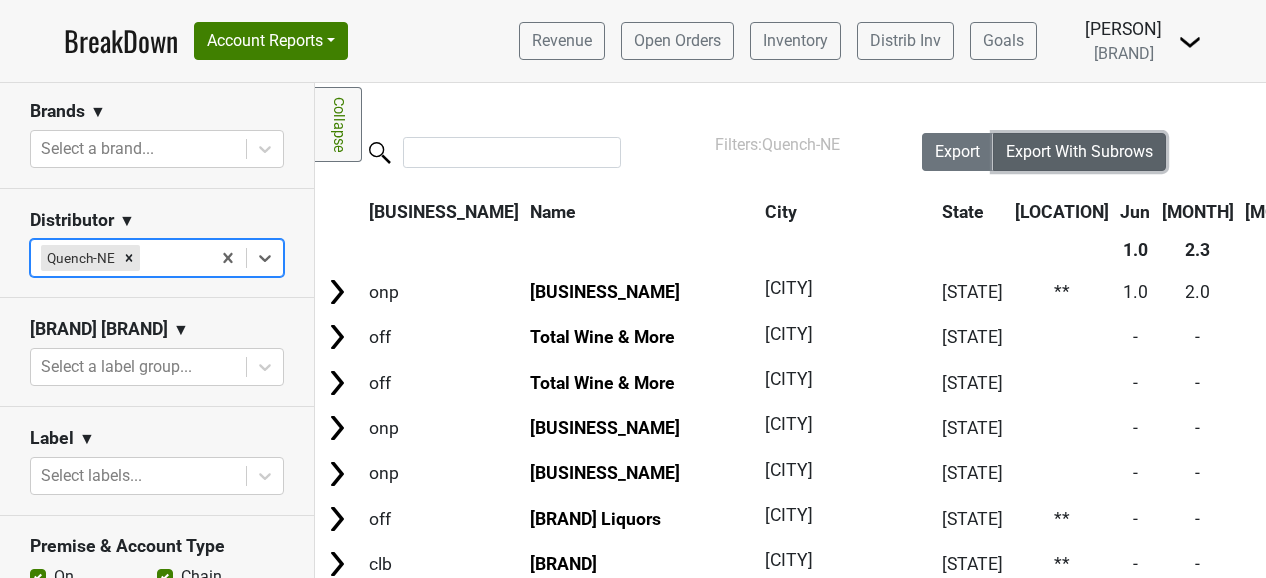 click on "Export With Subrows" at bounding box center (1079, 152) 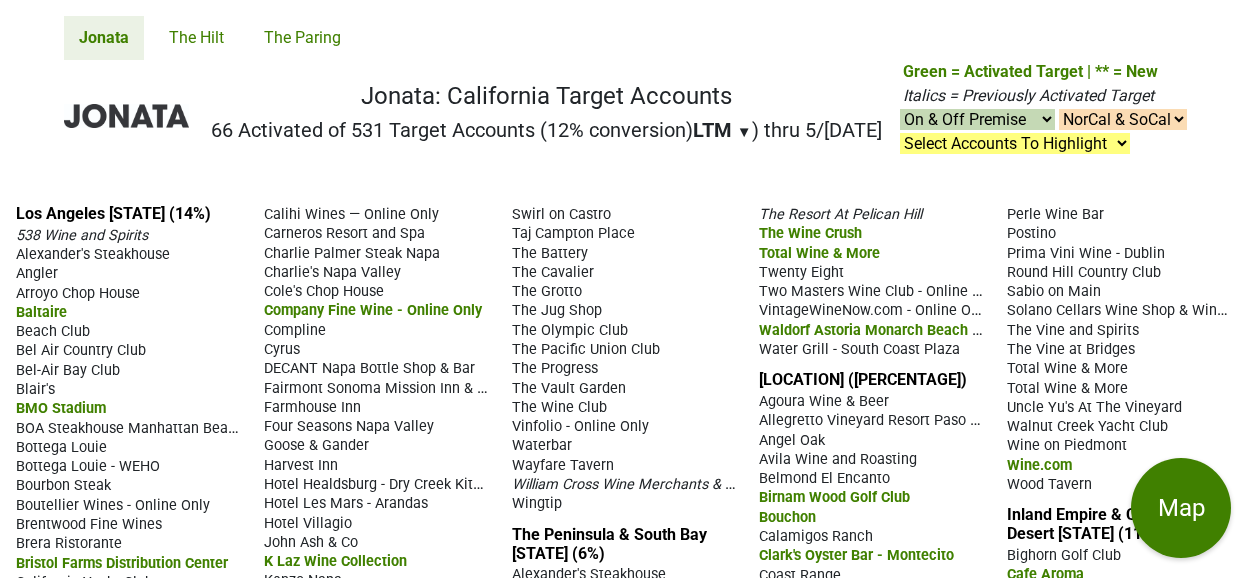 scroll, scrollTop: 0, scrollLeft: 0, axis: both 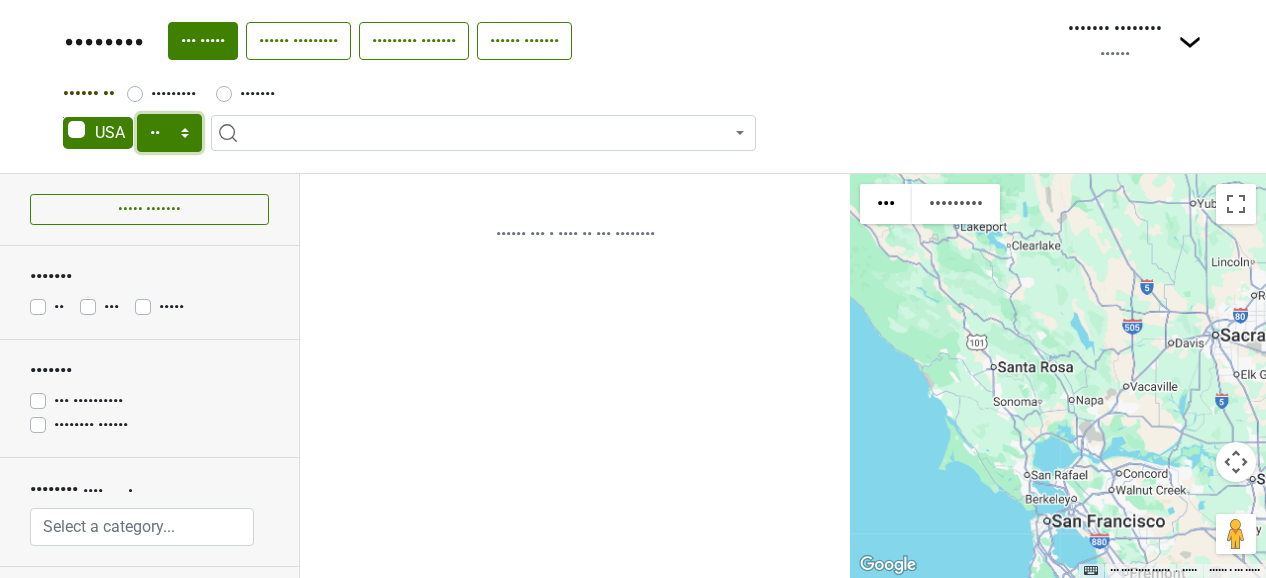 click on "•• •• •• •• •• •• •• •• •• •• •• •• •• •• •• •• •• •• •• •• •• •• •• •• •• •• •• •• •• •• •• •• •• •• •• •• •• •• •• •• •• •• •• •• •• •• •• •• •• •• ••" at bounding box center (169, 133) 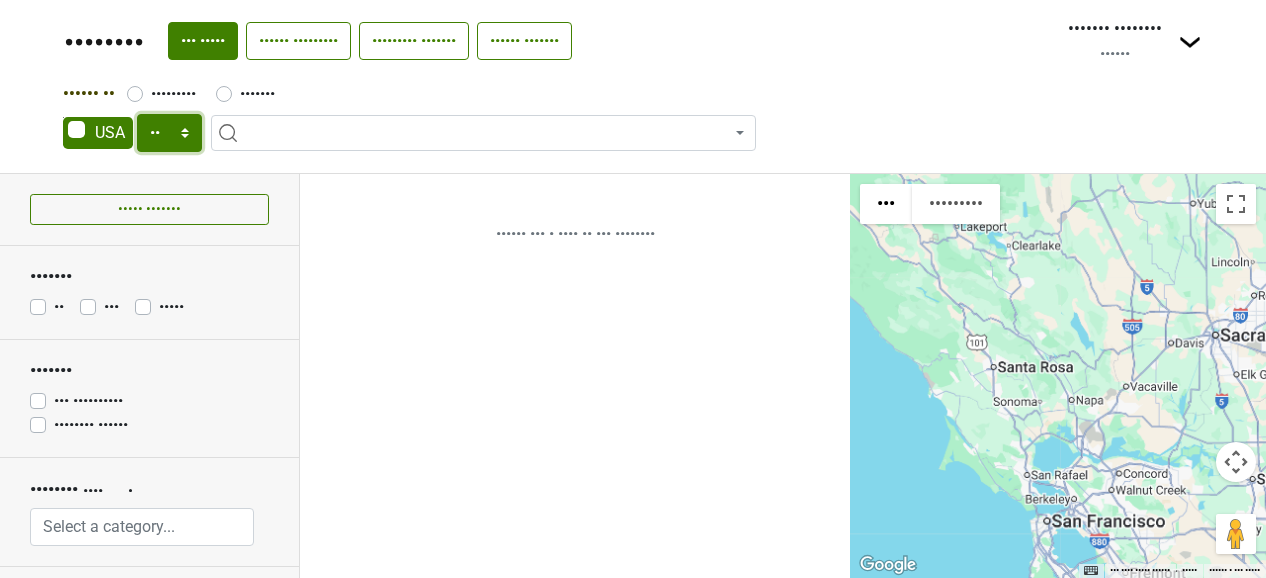 select on "••" 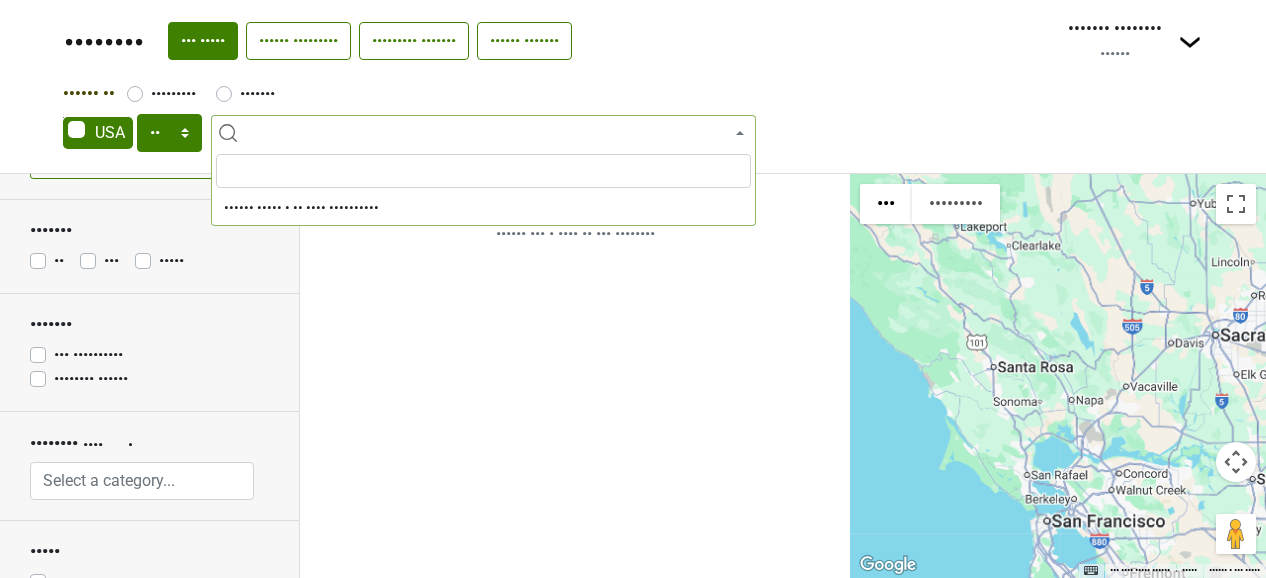 scroll, scrollTop: 54, scrollLeft: 0, axis: vertical 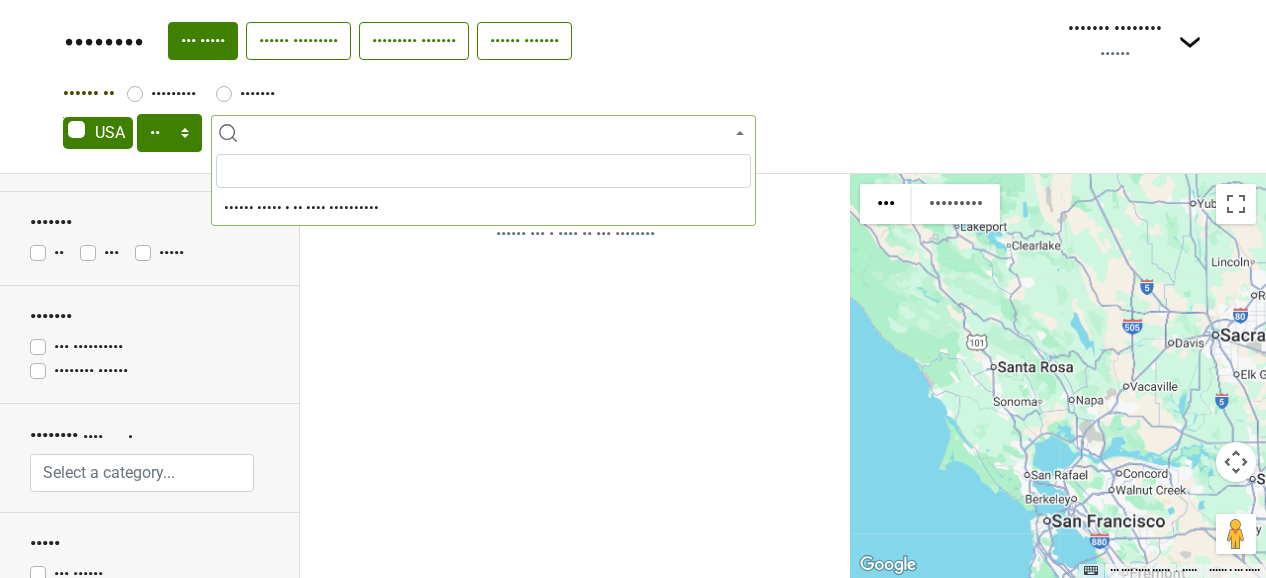 click on "••• ••••••••••" at bounding box center (88, 347) 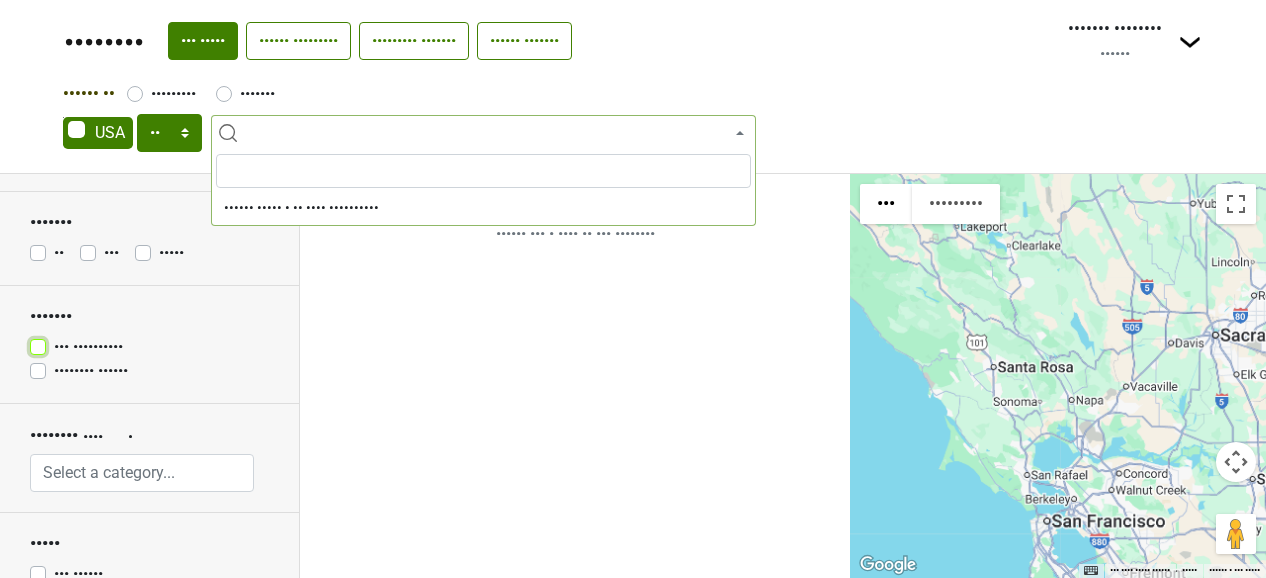 click on "••• ••••••••••" at bounding box center [38, 345] 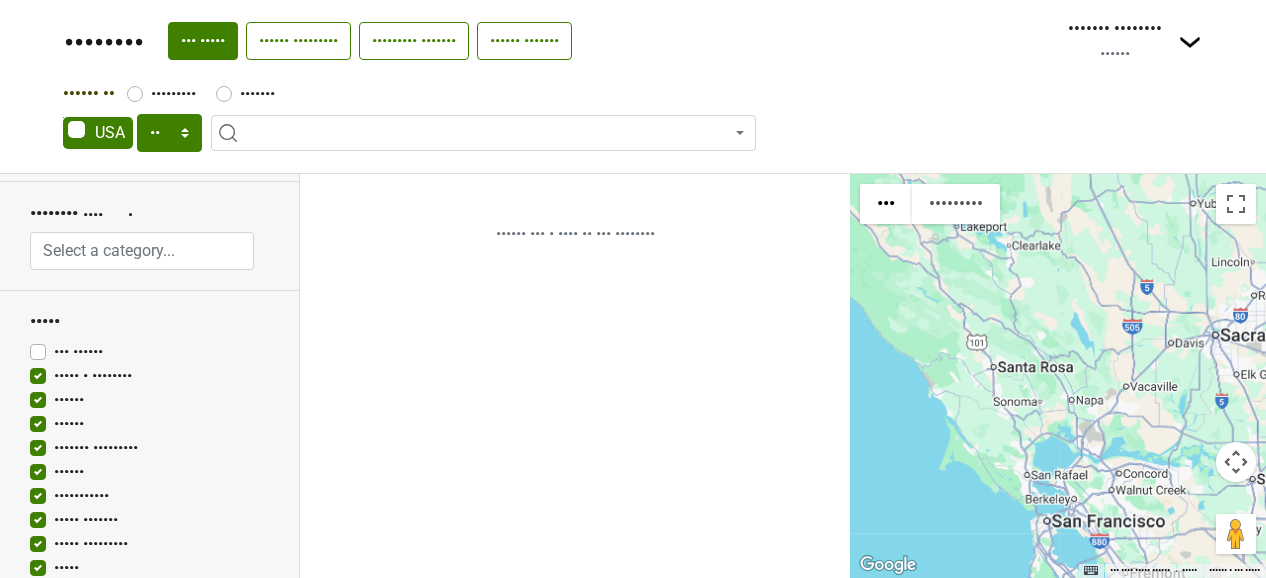 scroll, scrollTop: 216, scrollLeft: 0, axis: vertical 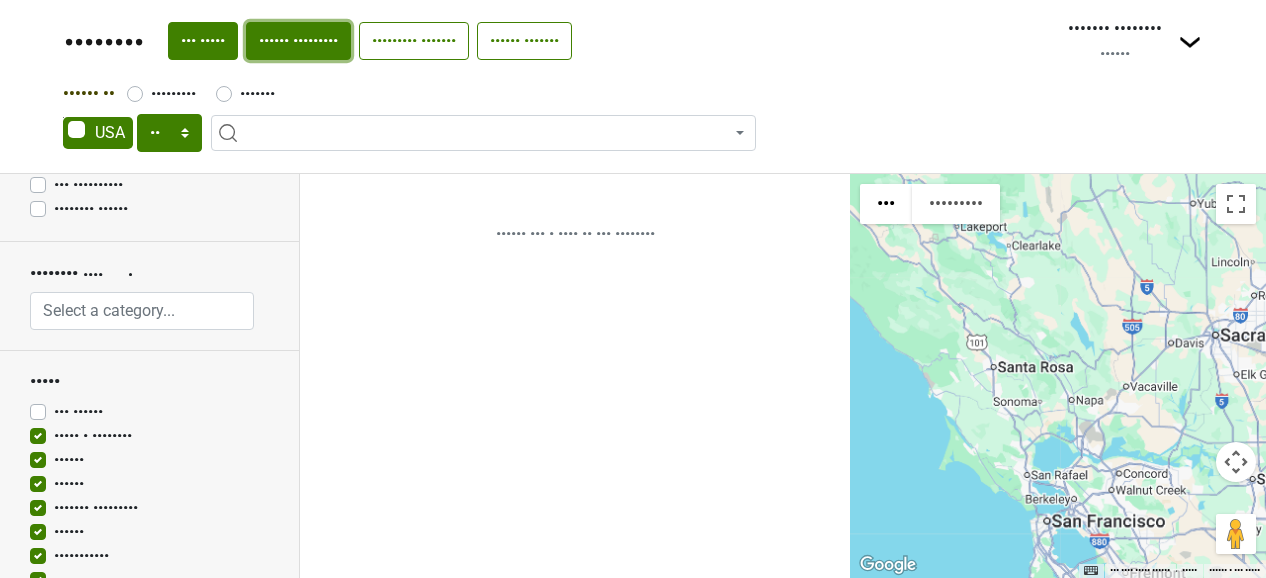 click on "•••••• •••••••••" at bounding box center (298, 41) 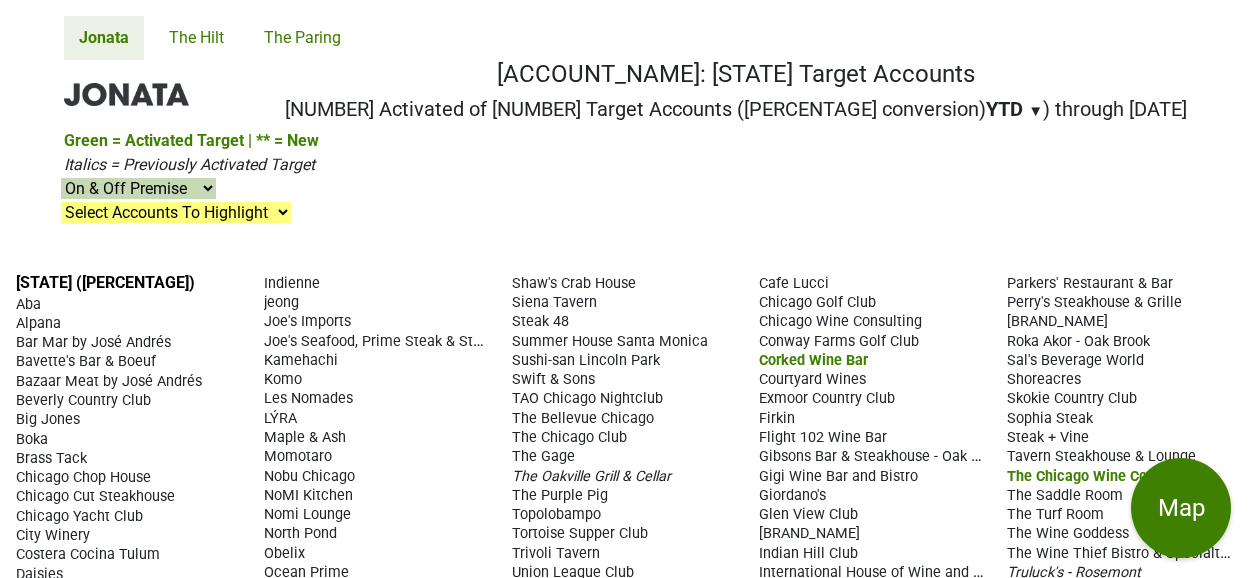 scroll, scrollTop: 0, scrollLeft: 0, axis: both 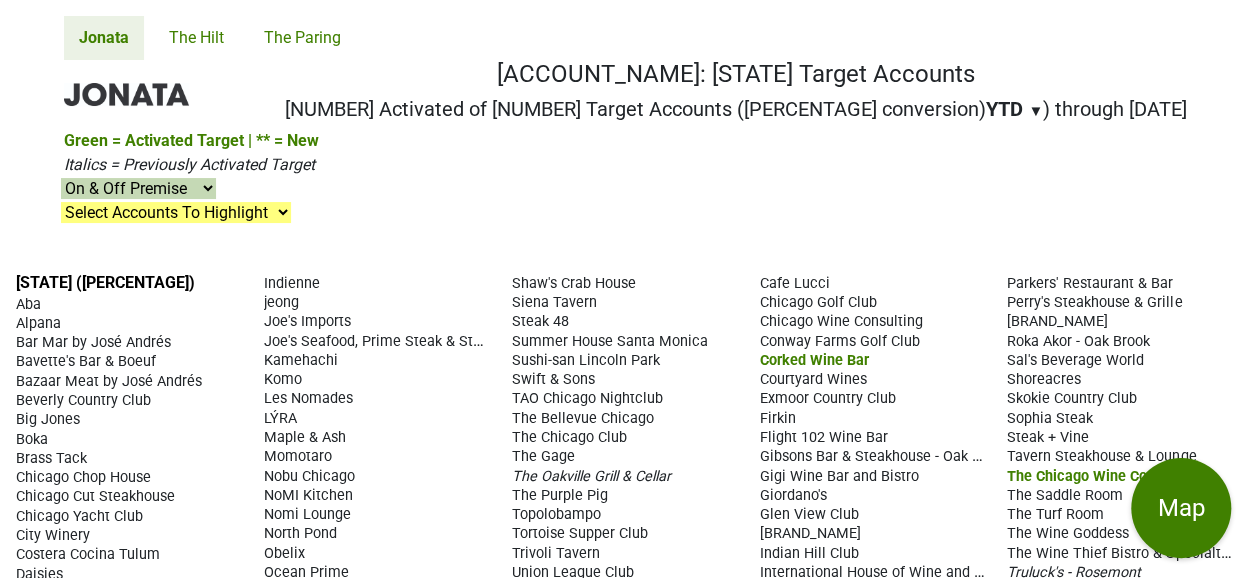 click on "On & Off Premise
On Premise
Off Premise
Country Clubs Only" at bounding box center [138, 188] 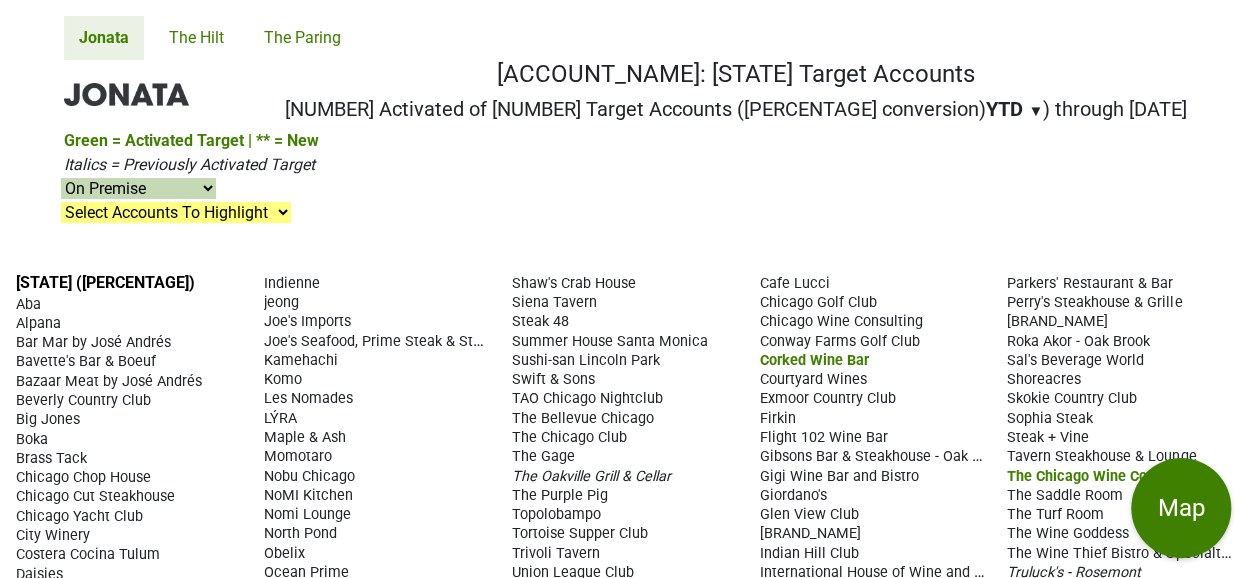 click on "On & Off Premise
On Premise
Off Premise
Country Clubs Only" at bounding box center [138, 188] 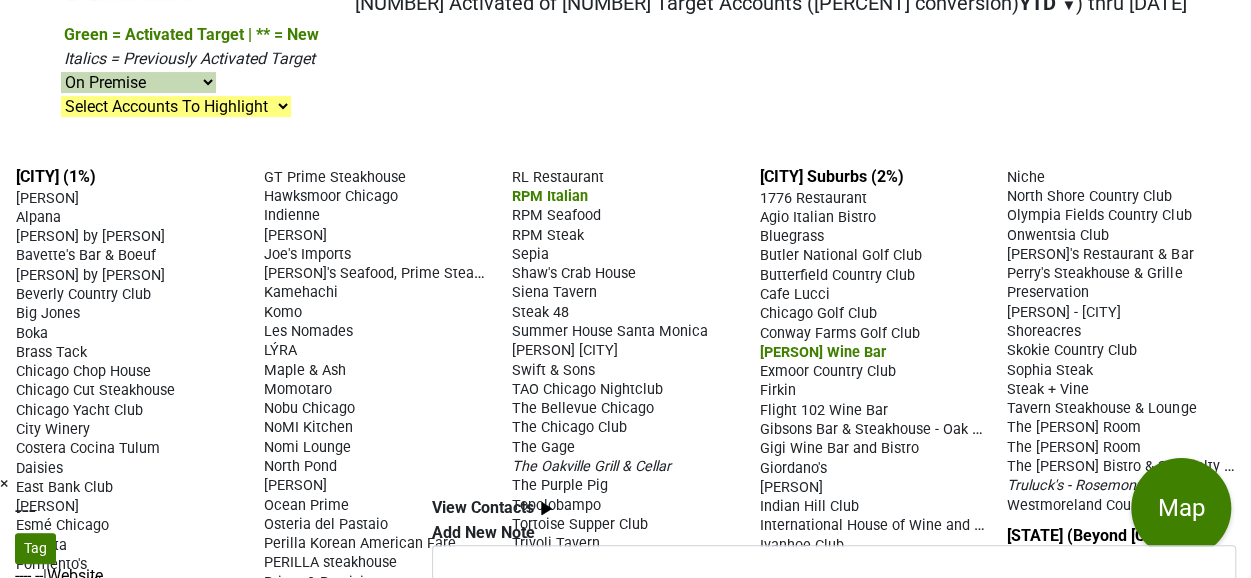 scroll, scrollTop: 93, scrollLeft: 0, axis: vertical 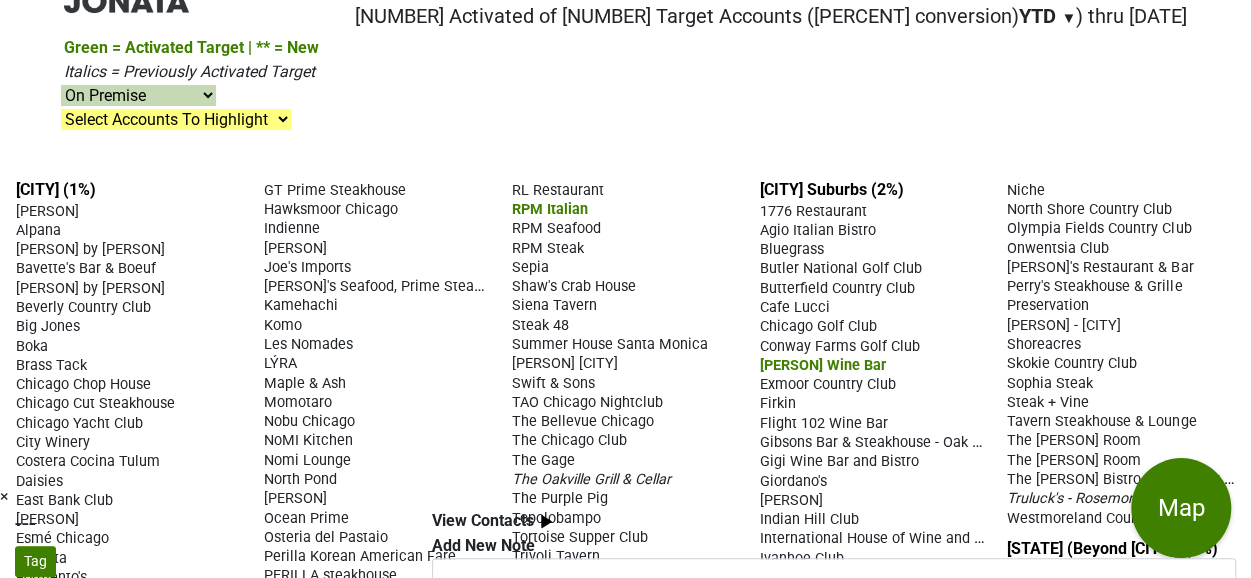 click on "Costera Cocina Tulum" at bounding box center [47, 211] 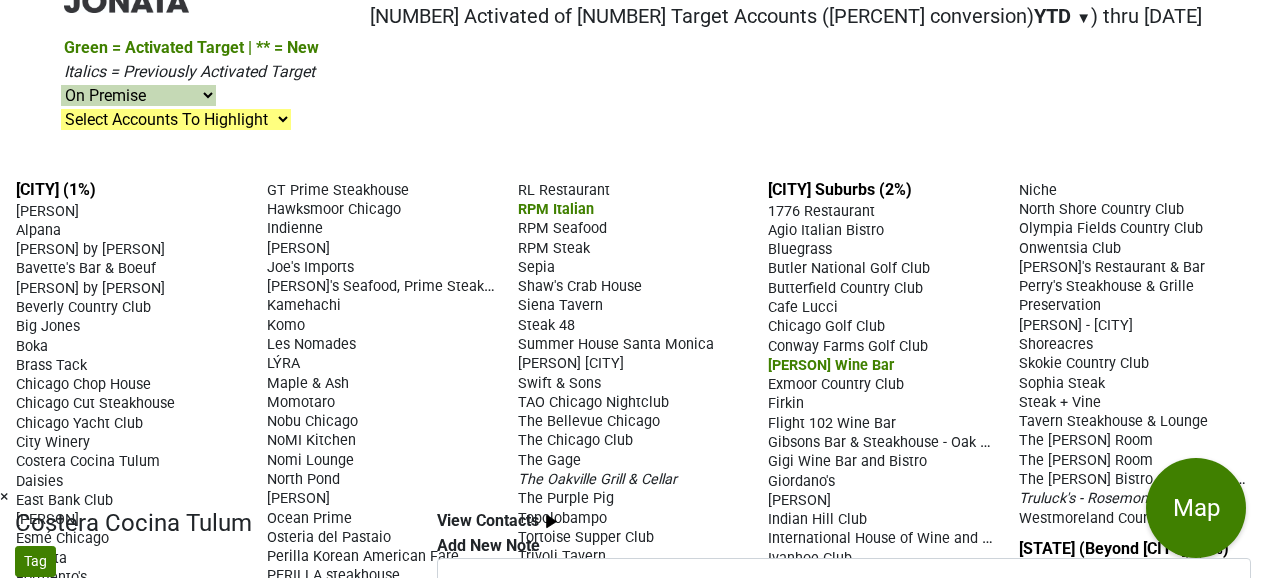 click on "×" at bounding box center [633, 497] 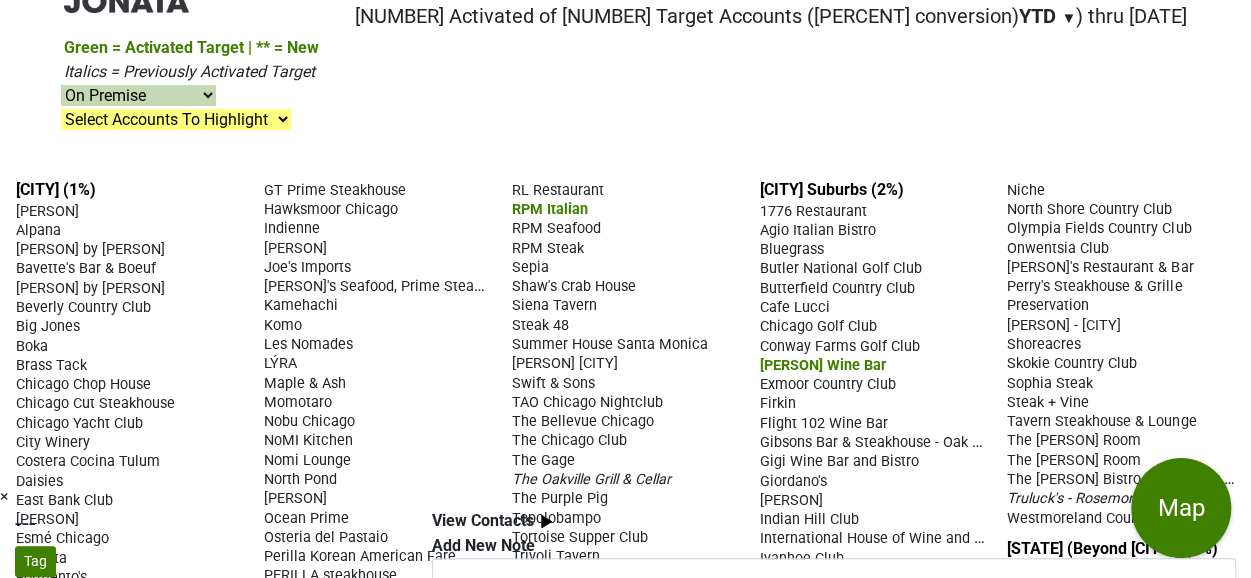 scroll, scrollTop: 107, scrollLeft: 0, axis: vertical 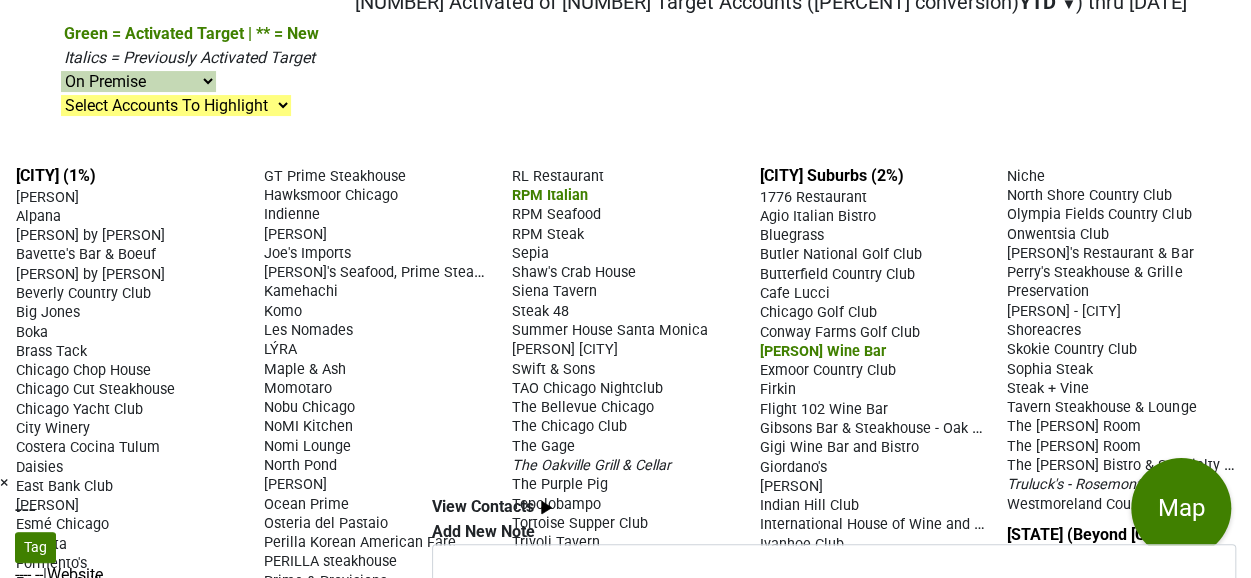 click on "Brass Tack" at bounding box center [47, 197] 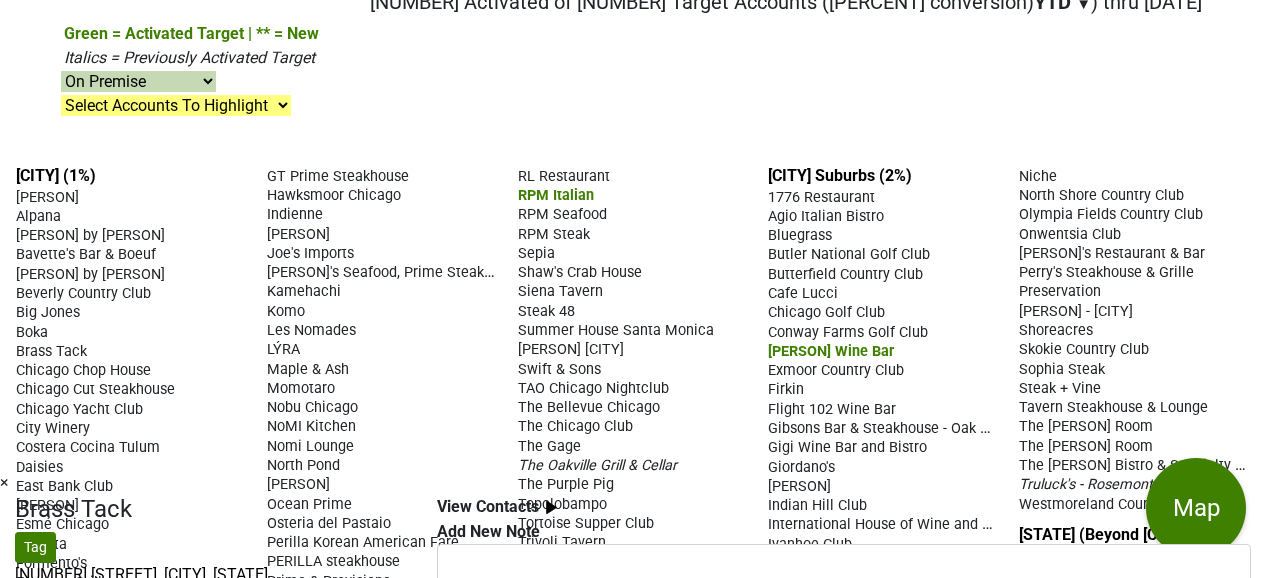 click on "×" at bounding box center [633, 483] 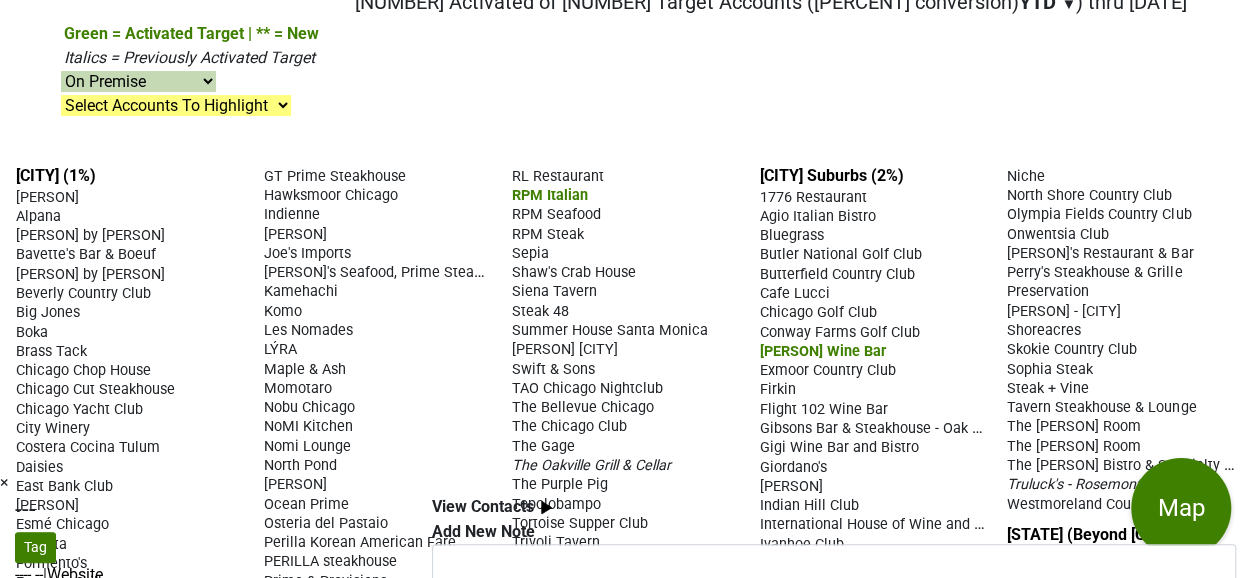click on "Boka" at bounding box center [32, 332] 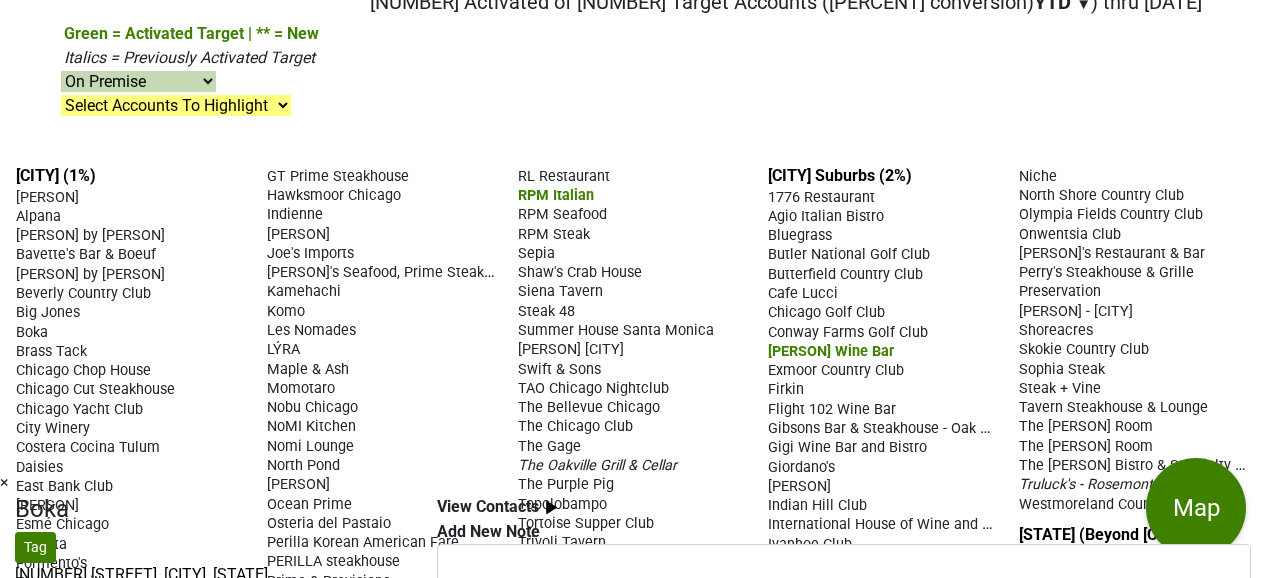 click on "×" at bounding box center [633, 483] 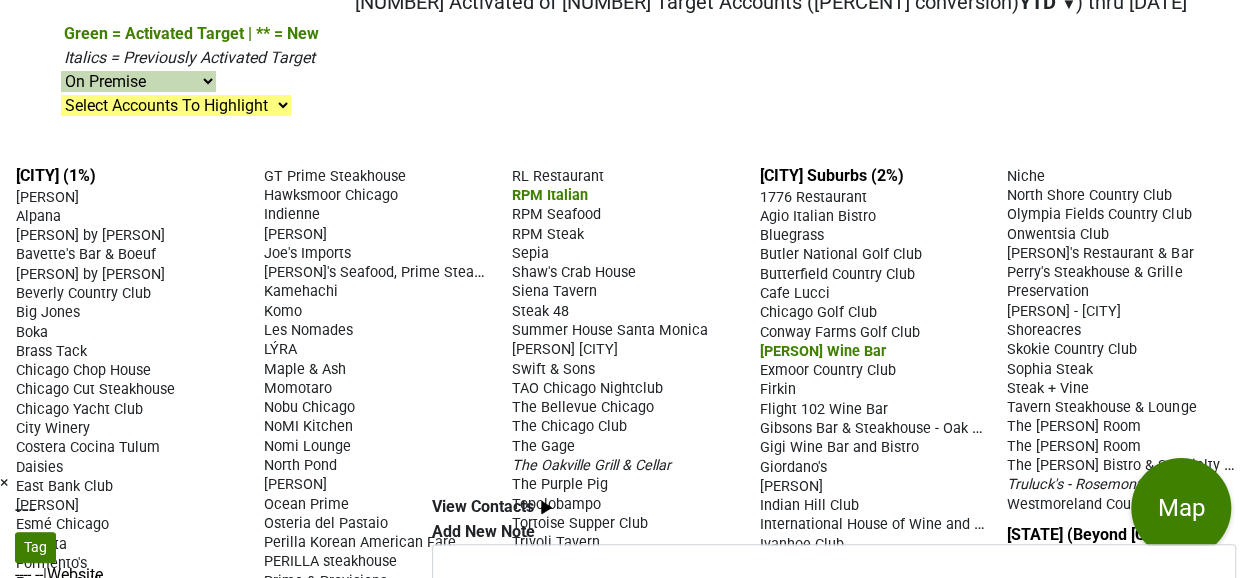 click on "Jonata
The Hilt
The Paring
Jonata:
Illinois On-Premise Target Accounts
2 Activated of 115 Target Accounts
(2% conversion)
YTD
▼
YTD
LTM
)
thru 6/17/25
Eater 38" at bounding box center [625, 182] 